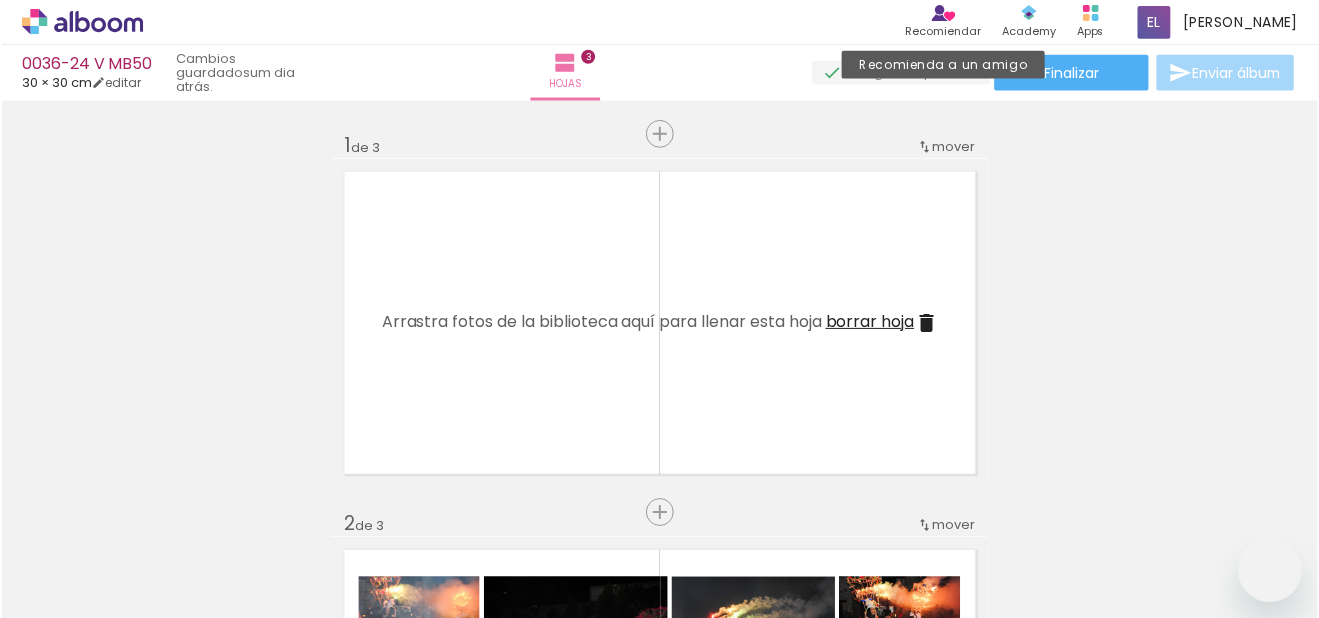 scroll, scrollTop: 0, scrollLeft: 0, axis: both 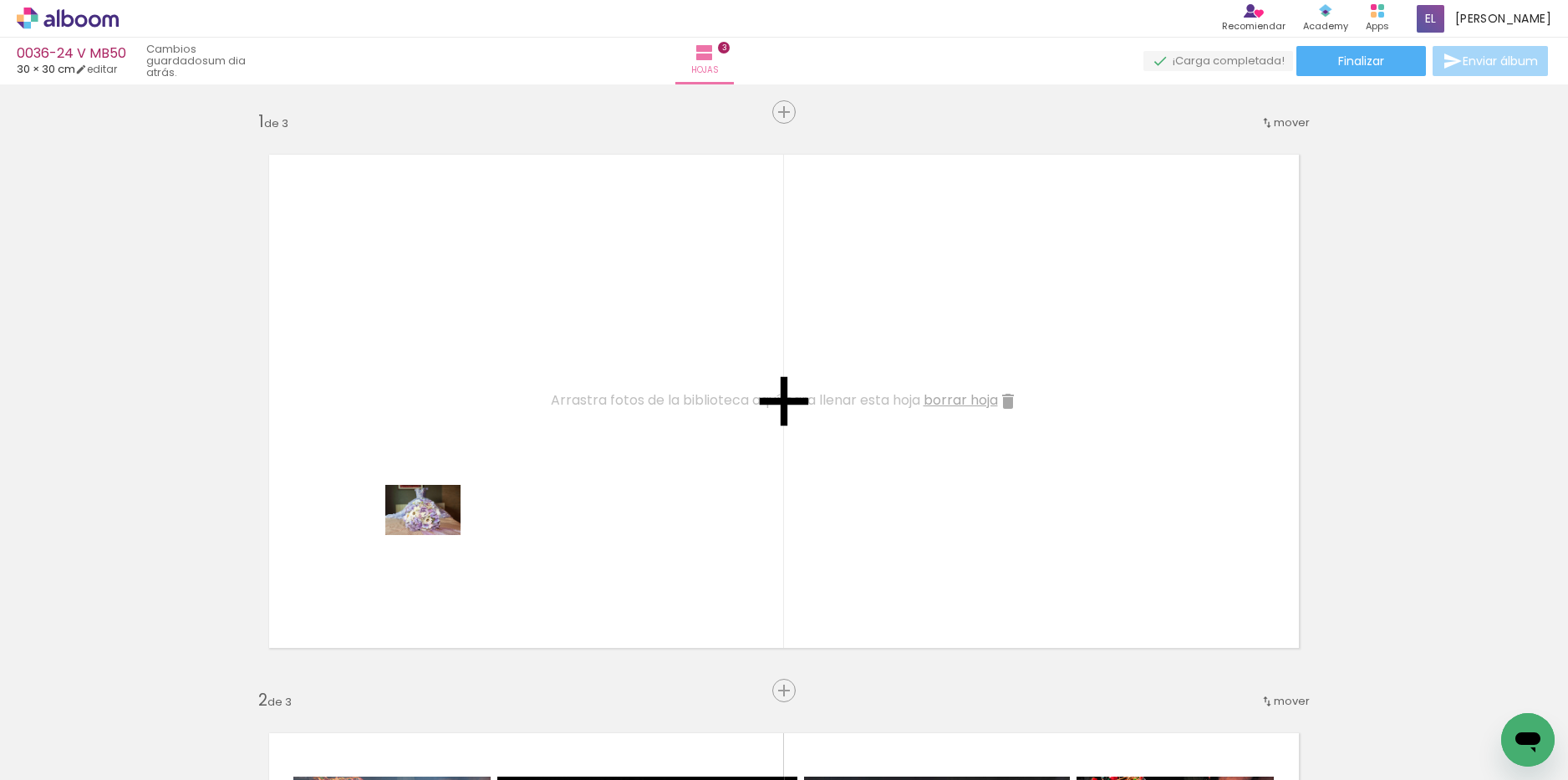drag, startPoint x: 192, startPoint y: 736, endPoint x: 435, endPoint y: 535, distance: 315.35694 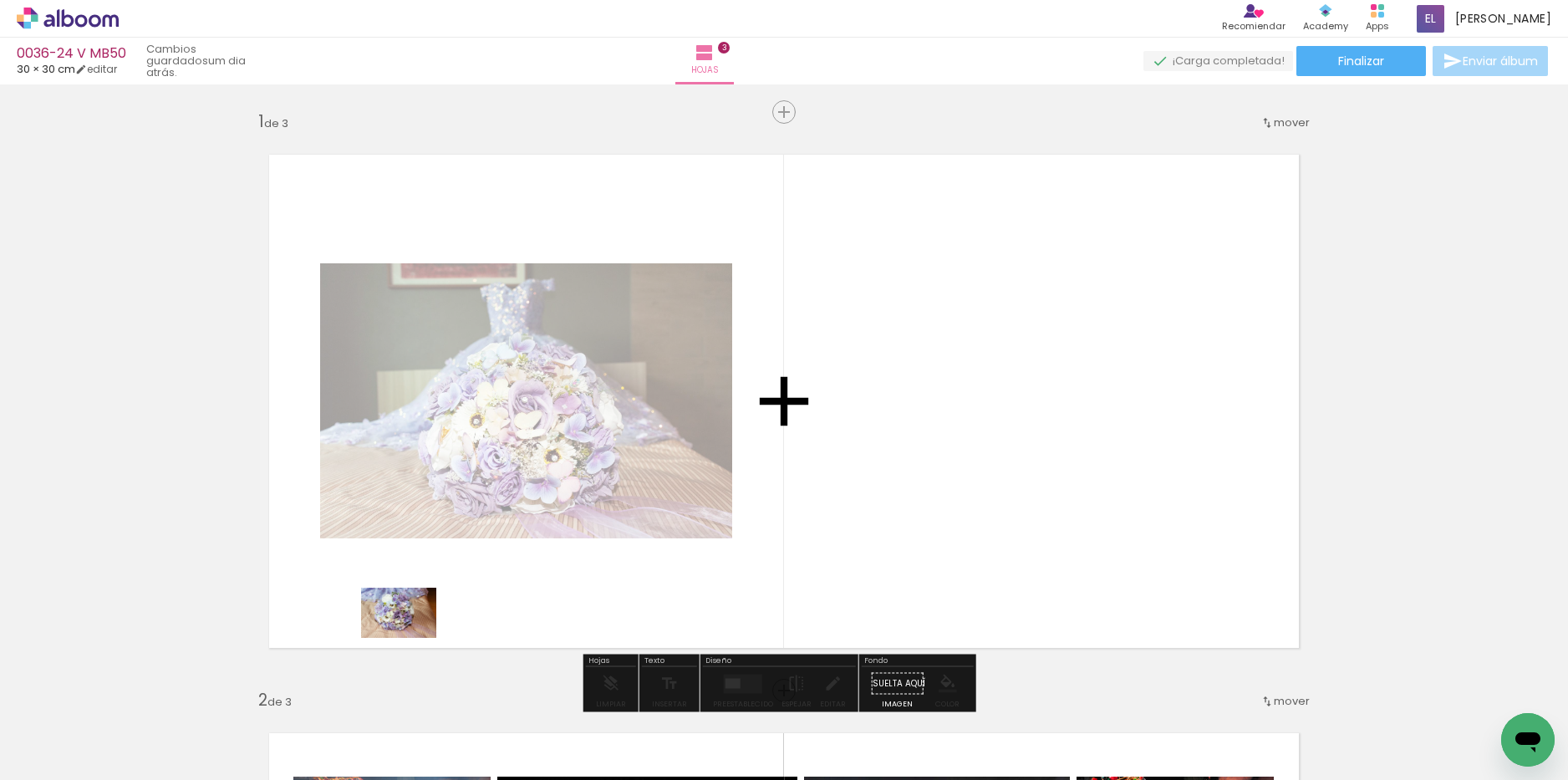 drag, startPoint x: 366, startPoint y: 721, endPoint x: 411, endPoint y: 638, distance: 94.41398 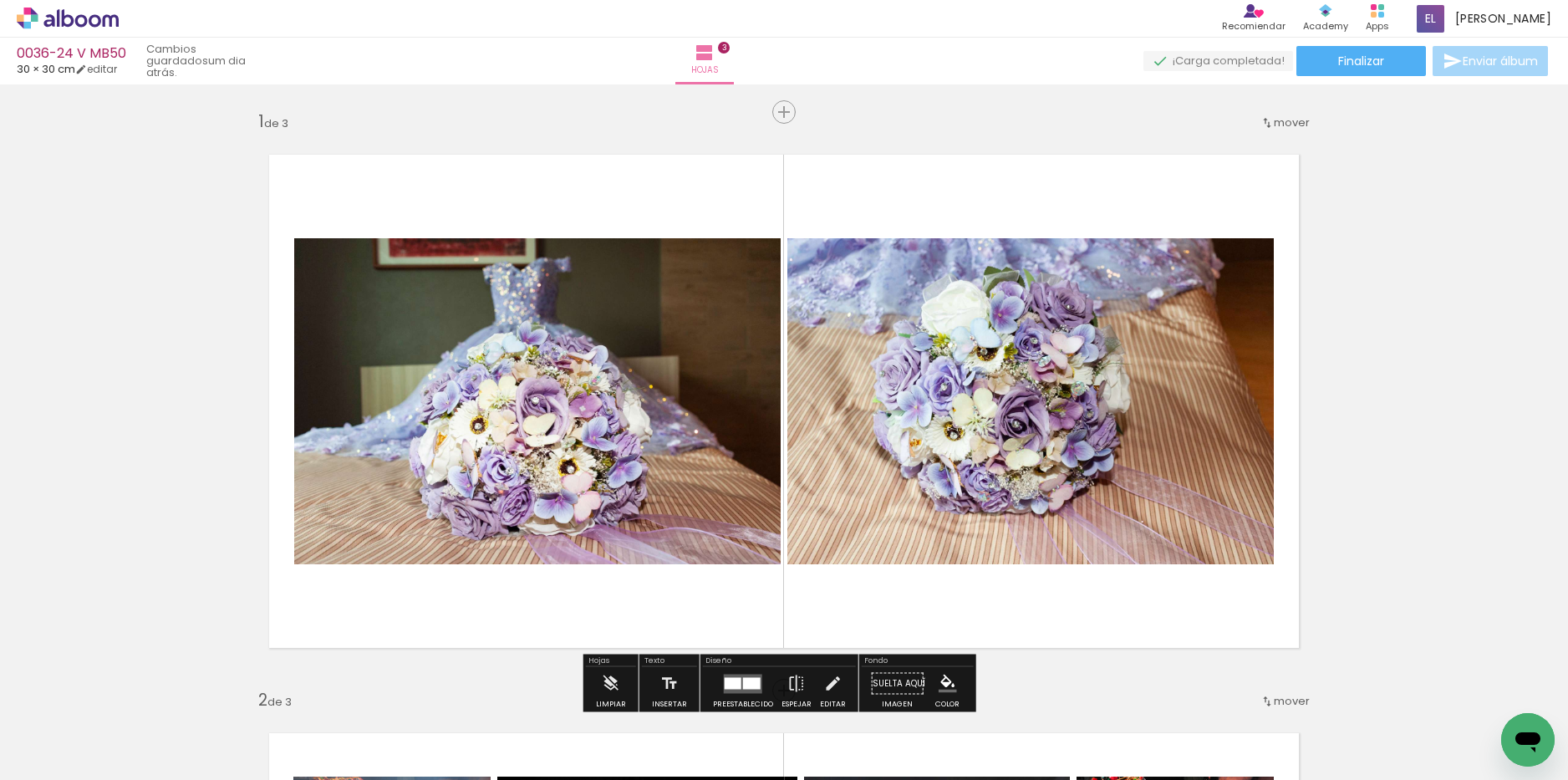 click at bounding box center [150, 723] 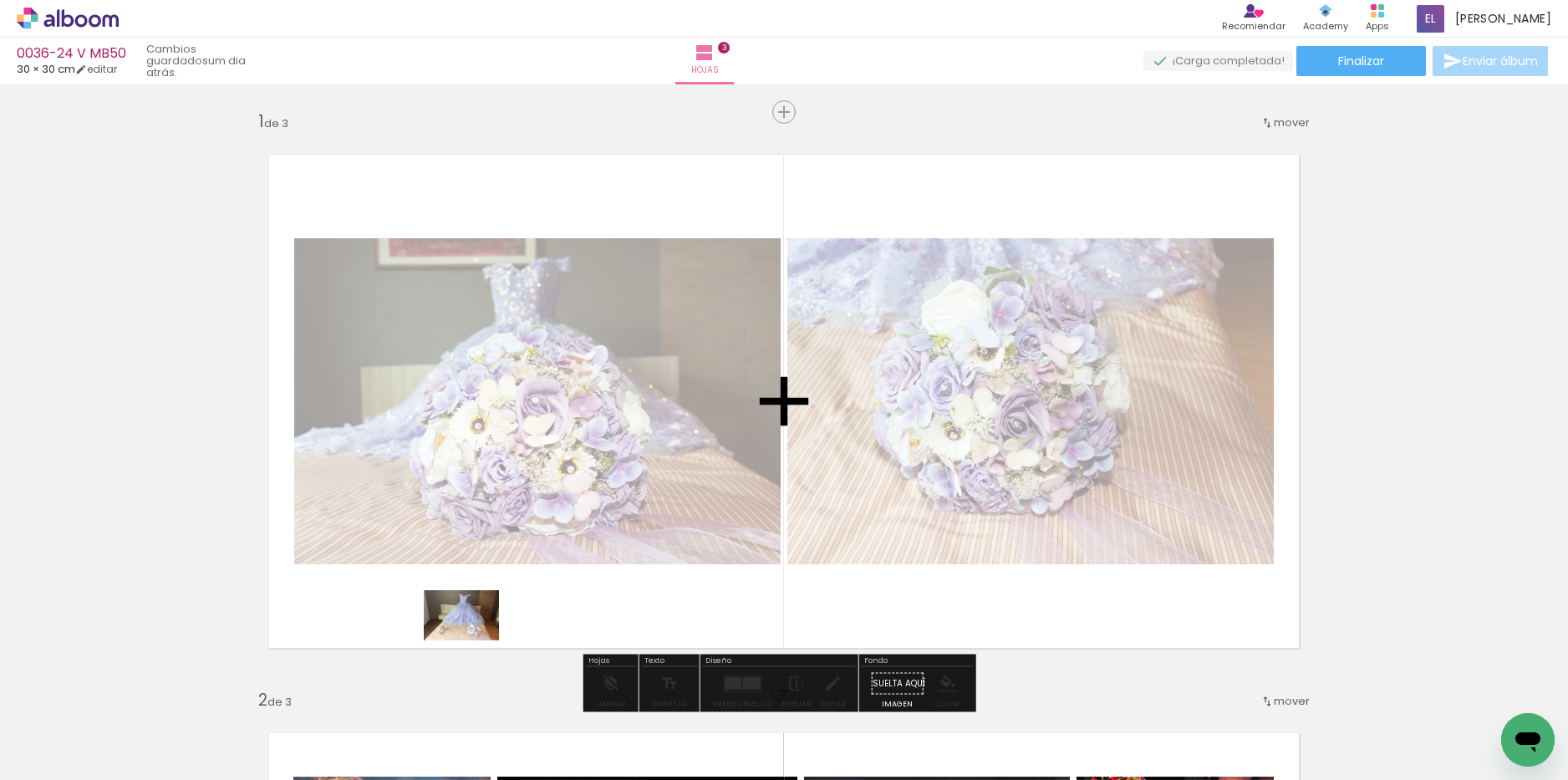 drag, startPoint x: 454, startPoint y: 734, endPoint x: 475, endPoint y: 639, distance: 97.29337 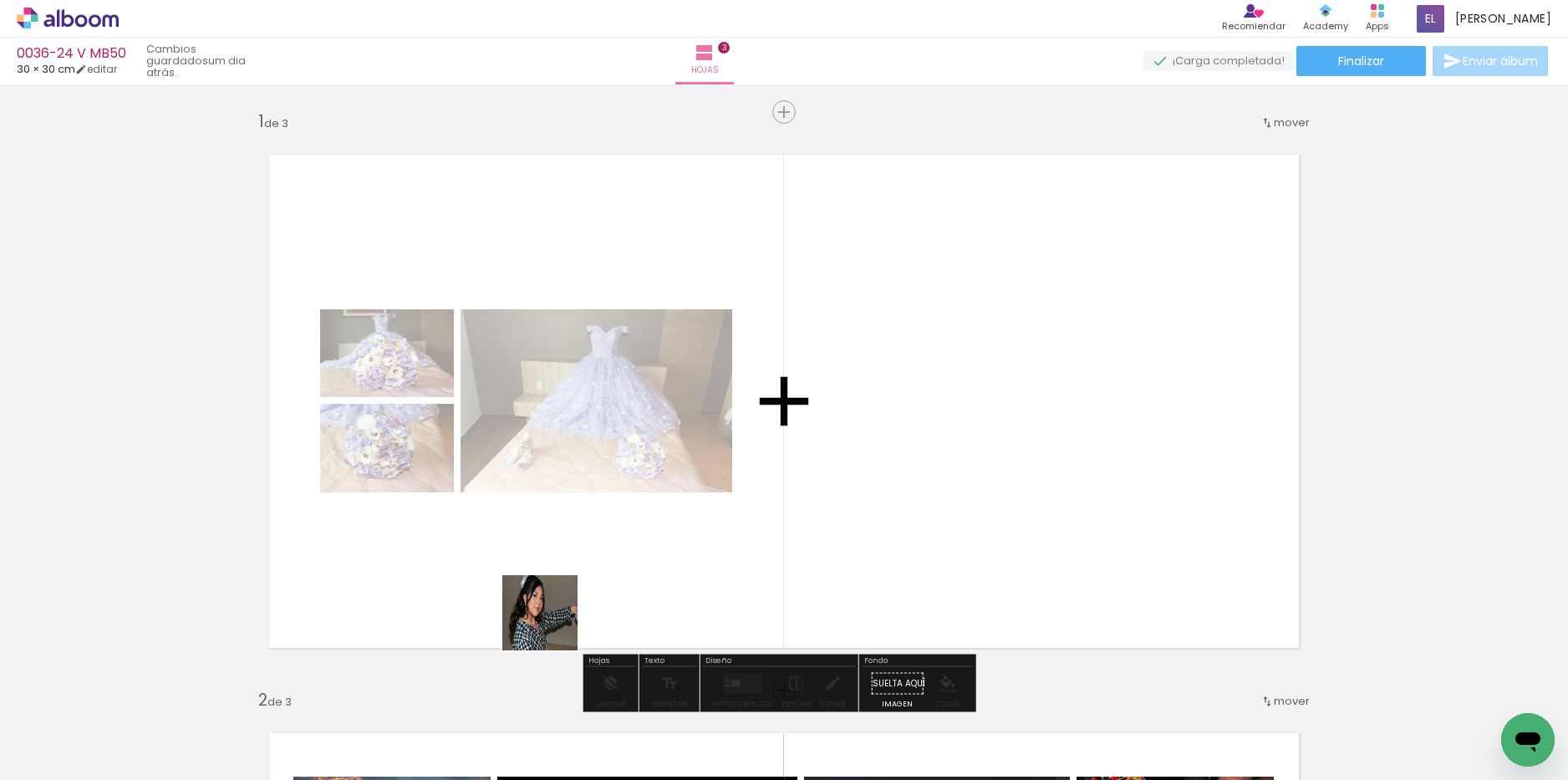 drag, startPoint x: 527, startPoint y: 737, endPoint x: 554, endPoint y: 600, distance: 139.63524 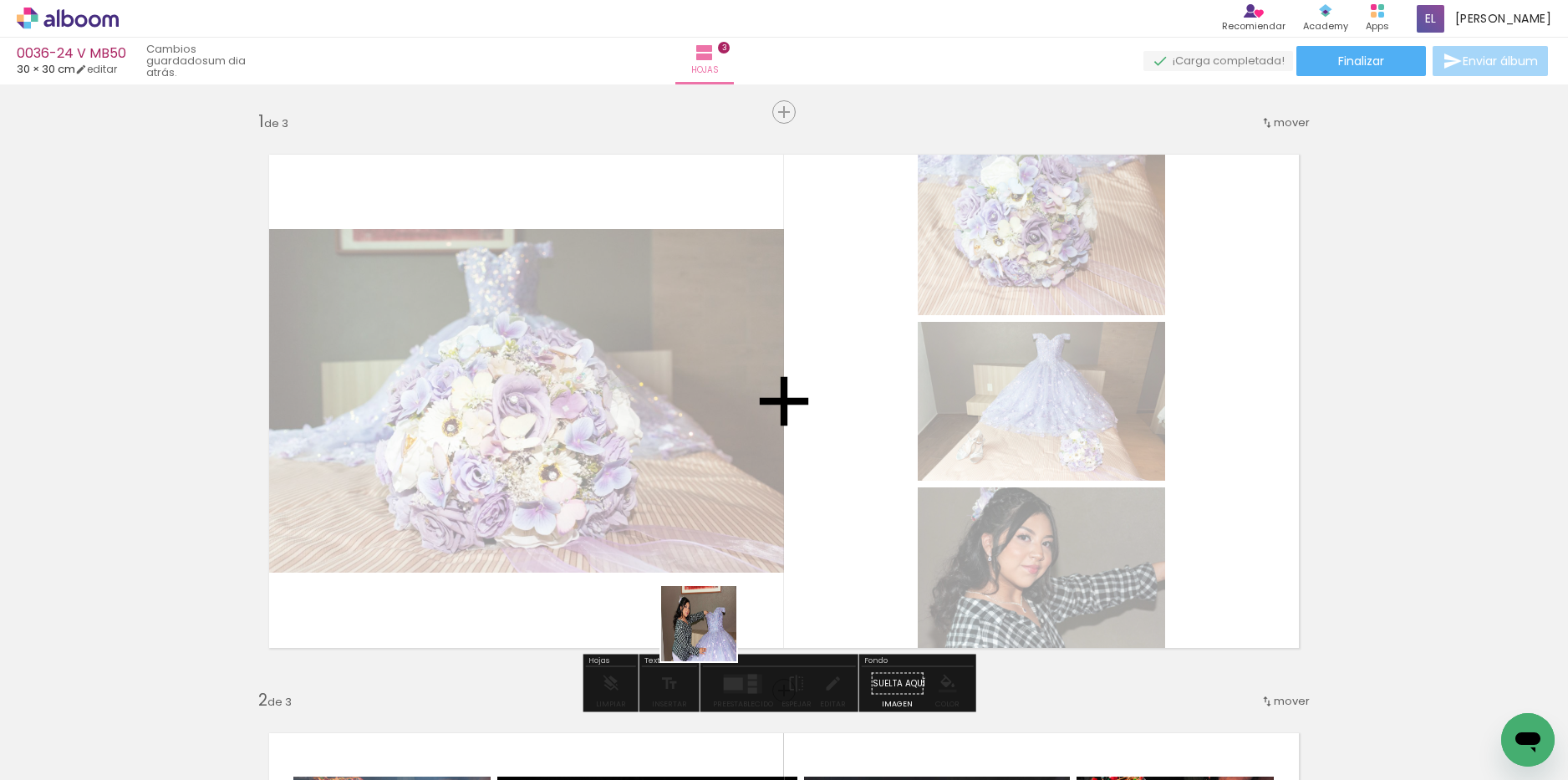 drag, startPoint x: 636, startPoint y: 738, endPoint x: 714, endPoint y: 635, distance: 129 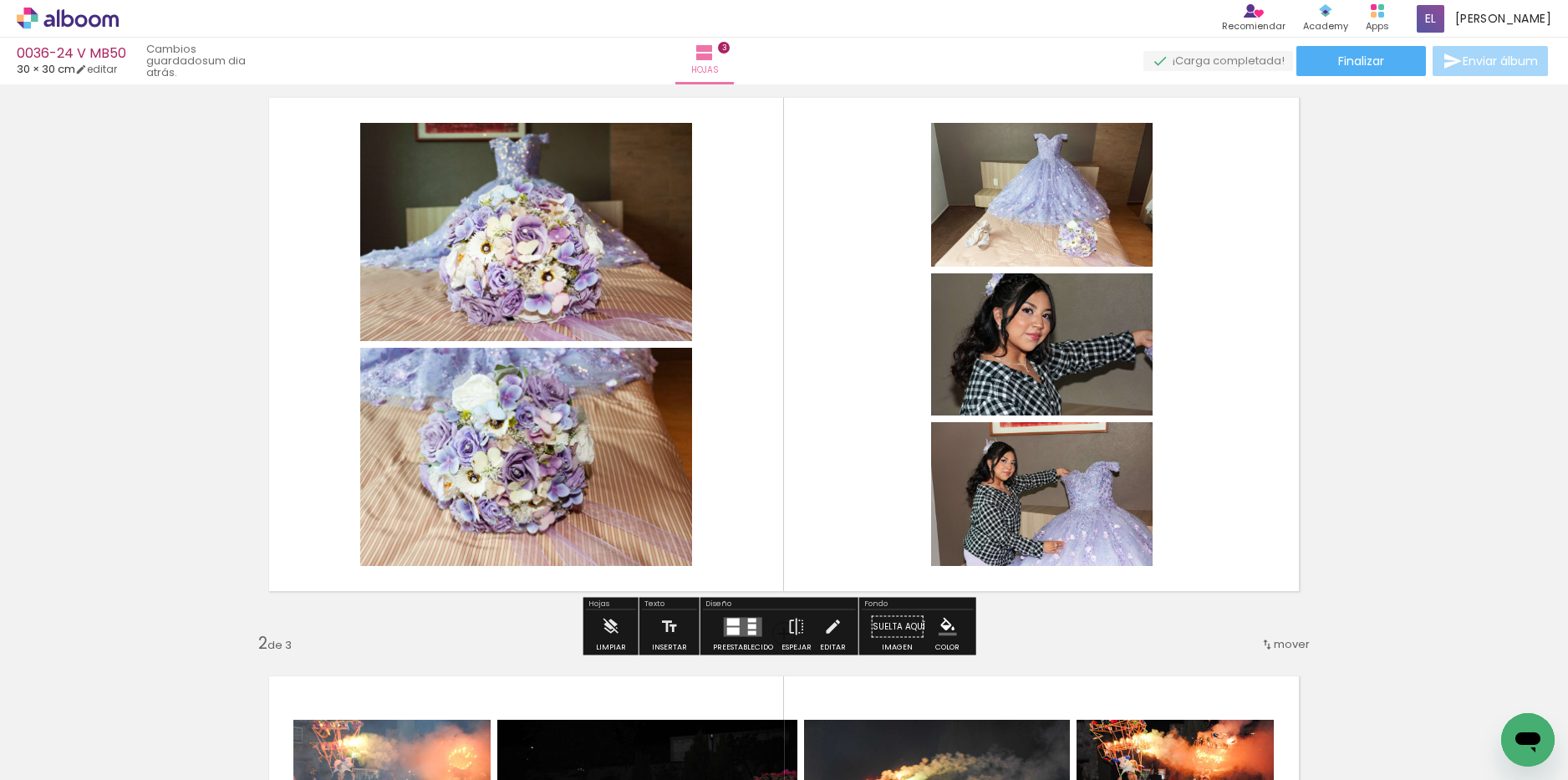 scroll, scrollTop: 84, scrollLeft: 0, axis: vertical 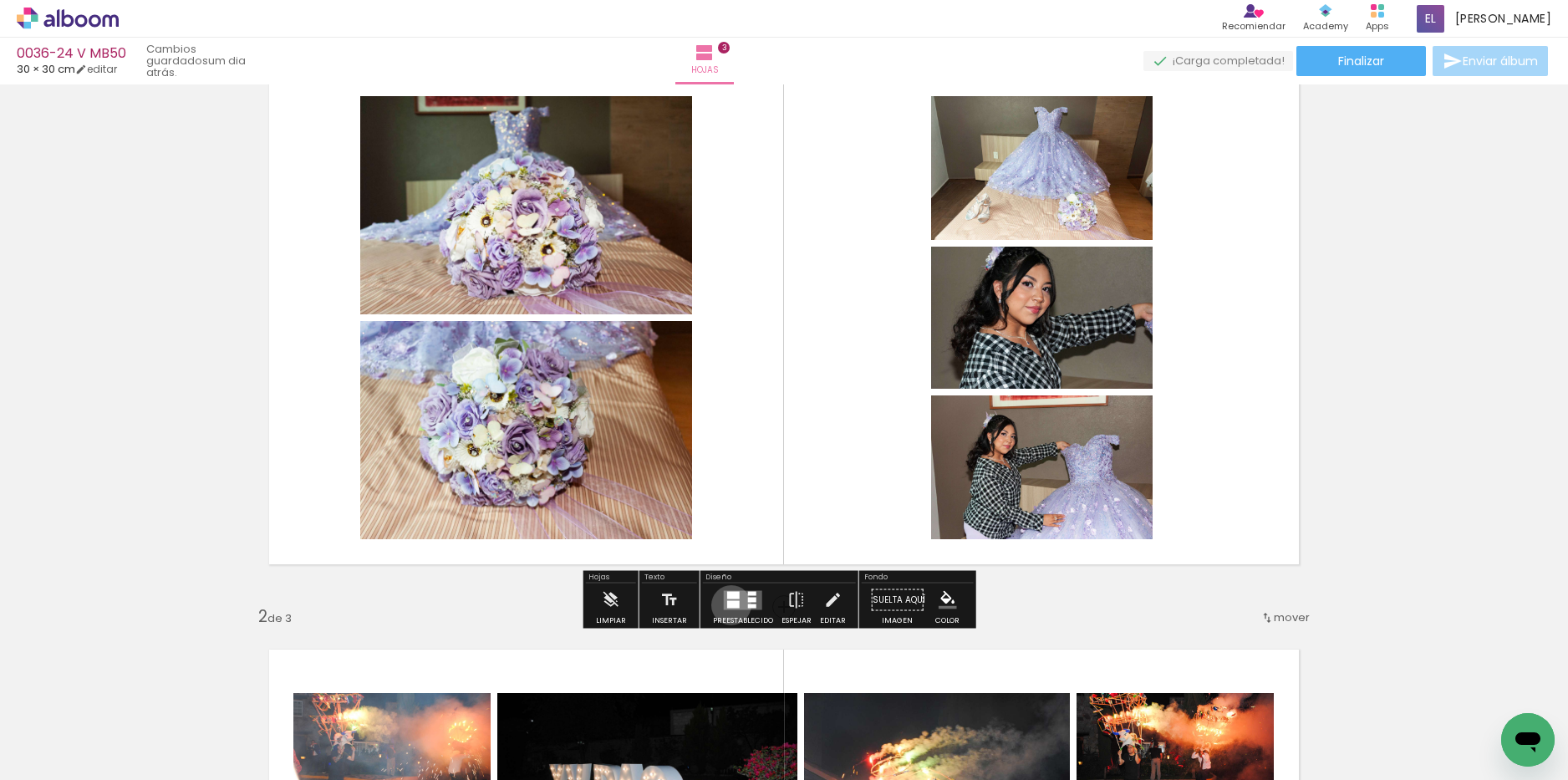 click at bounding box center [733, 604] 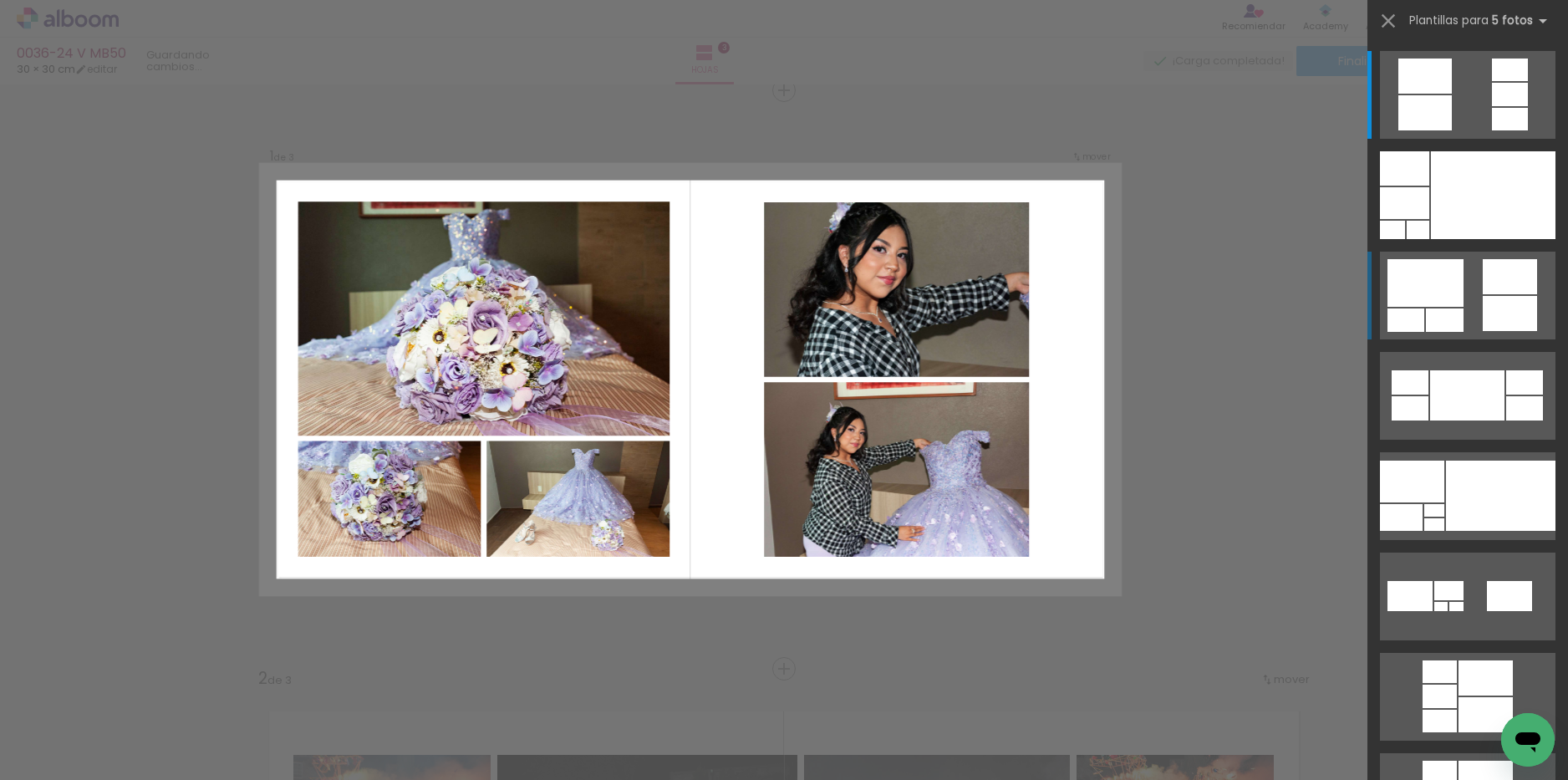 scroll, scrollTop: 22, scrollLeft: 0, axis: vertical 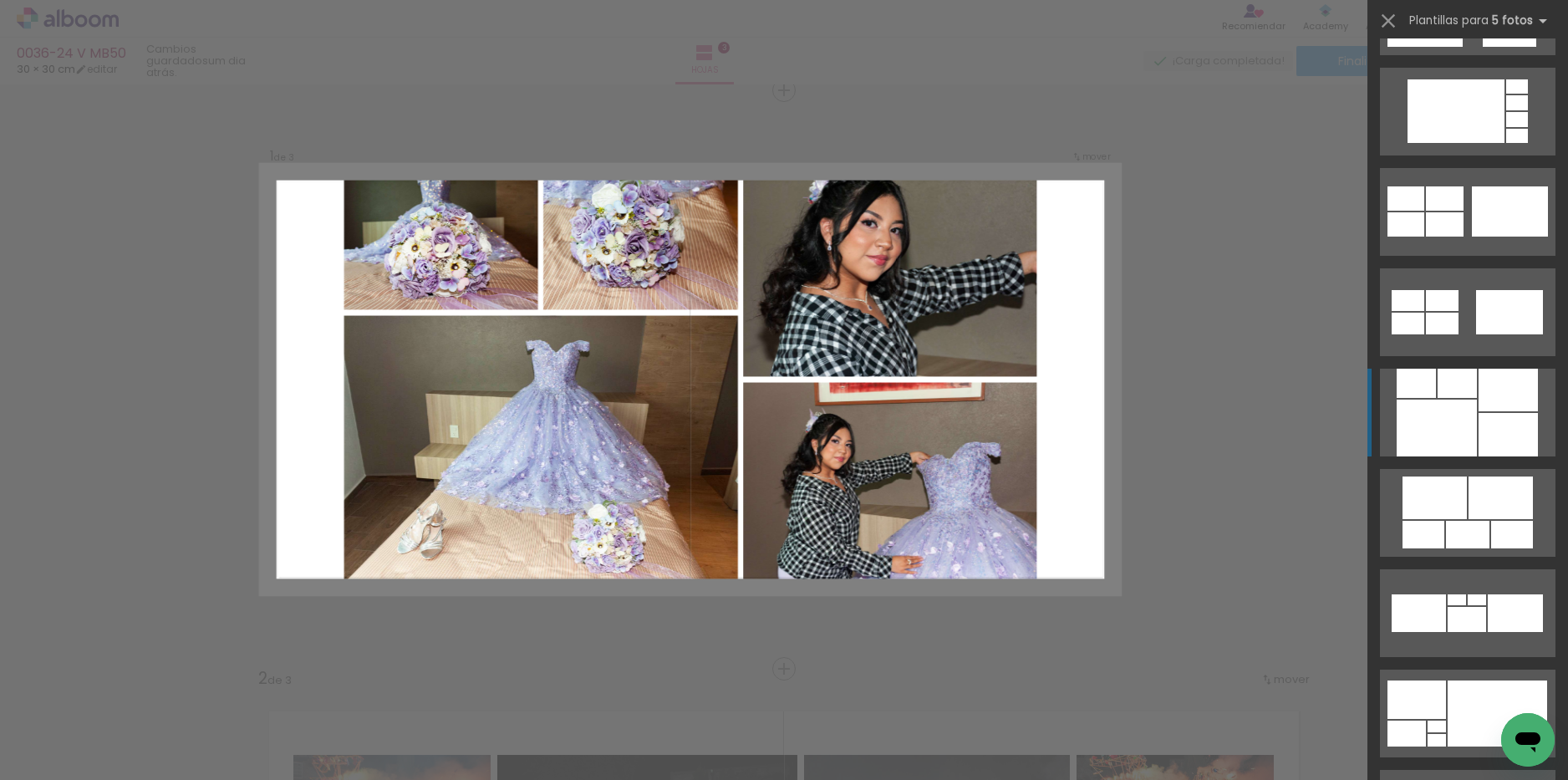 click at bounding box center (1437, 428) 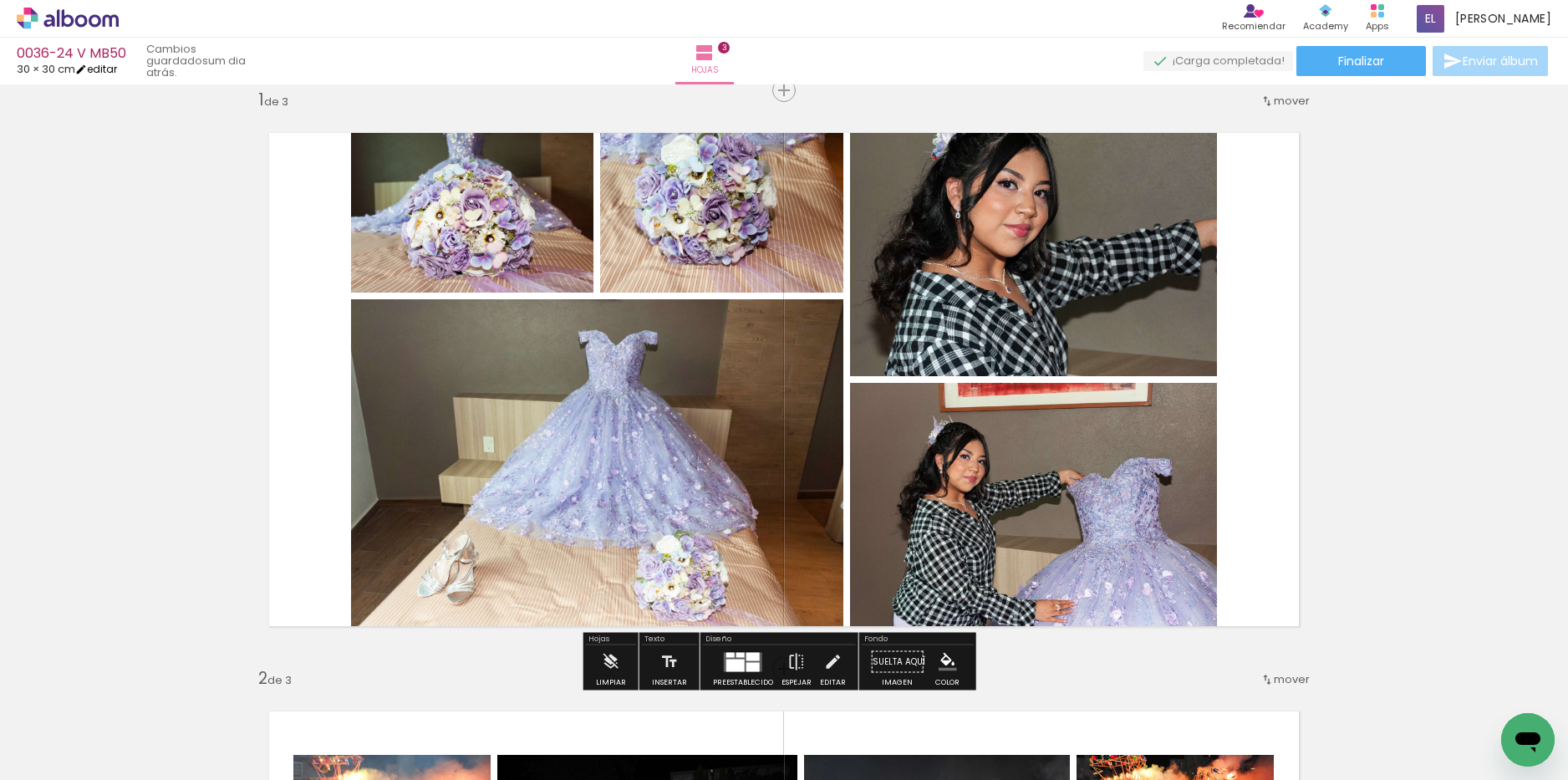 click on "editar" at bounding box center (96, 69) 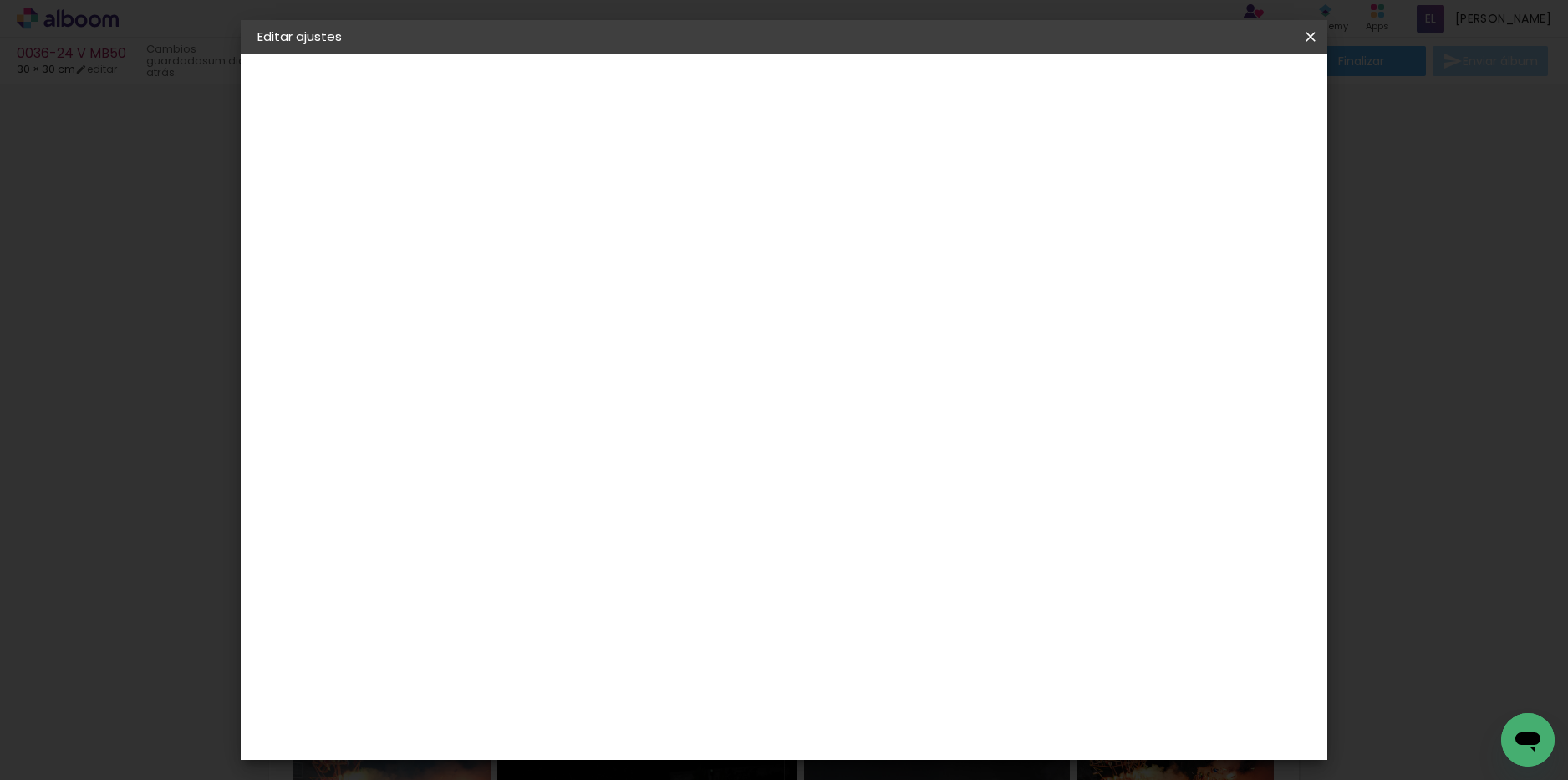 click at bounding box center (1114, 192) 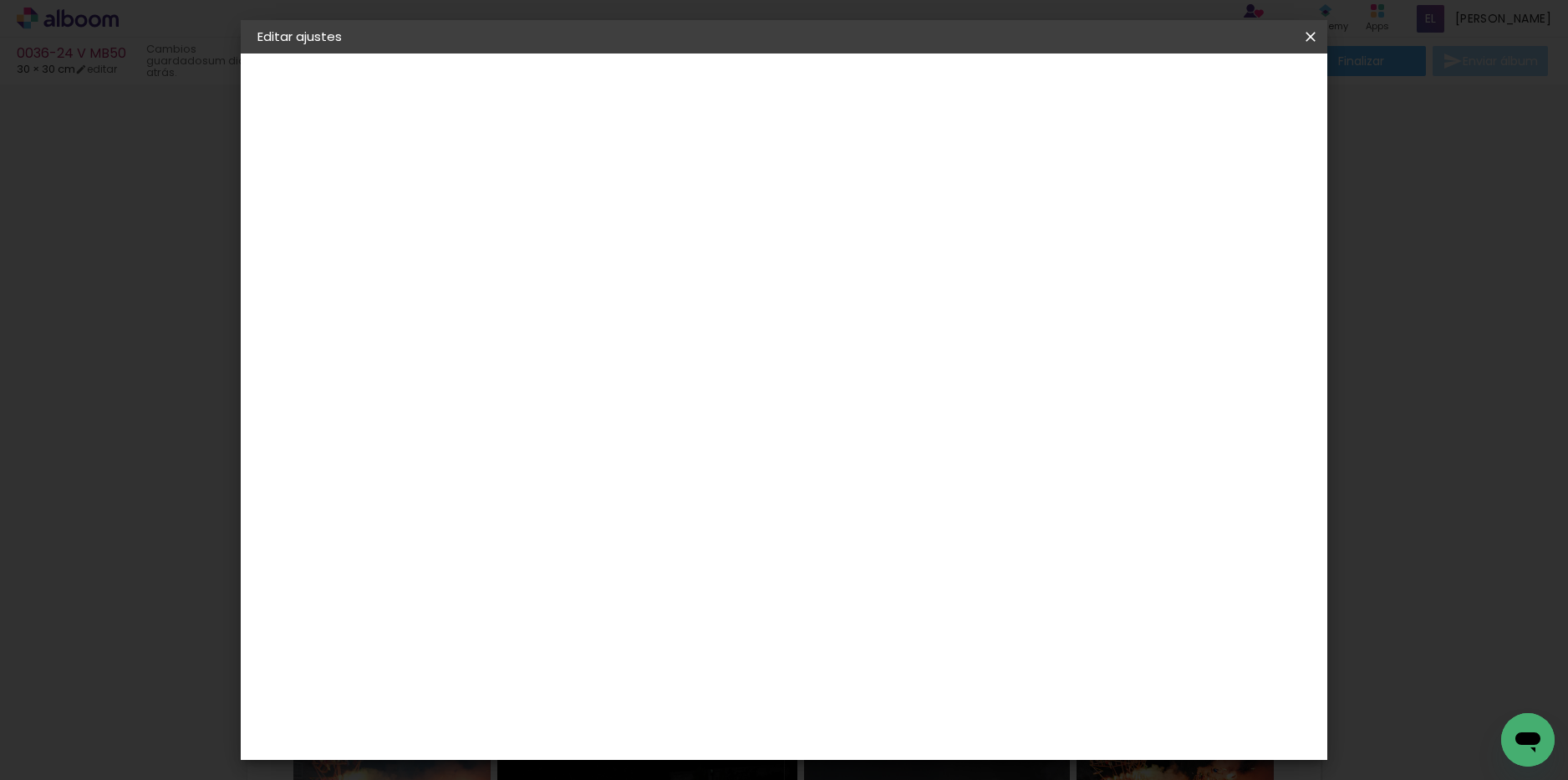 click on "Guardar configuración" at bounding box center (1139, 89) 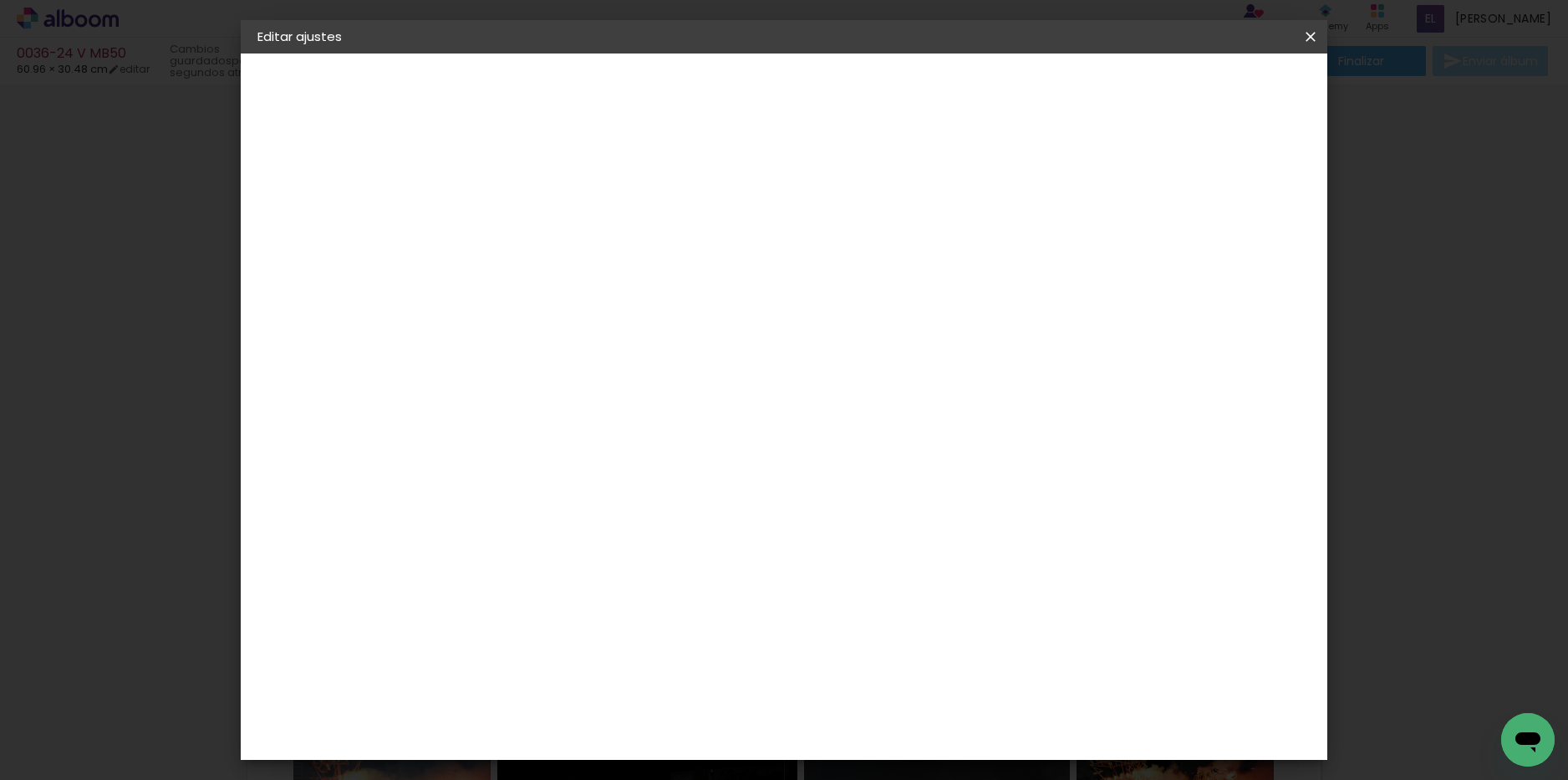 click on "Guardar configuración" at bounding box center [1139, 89] 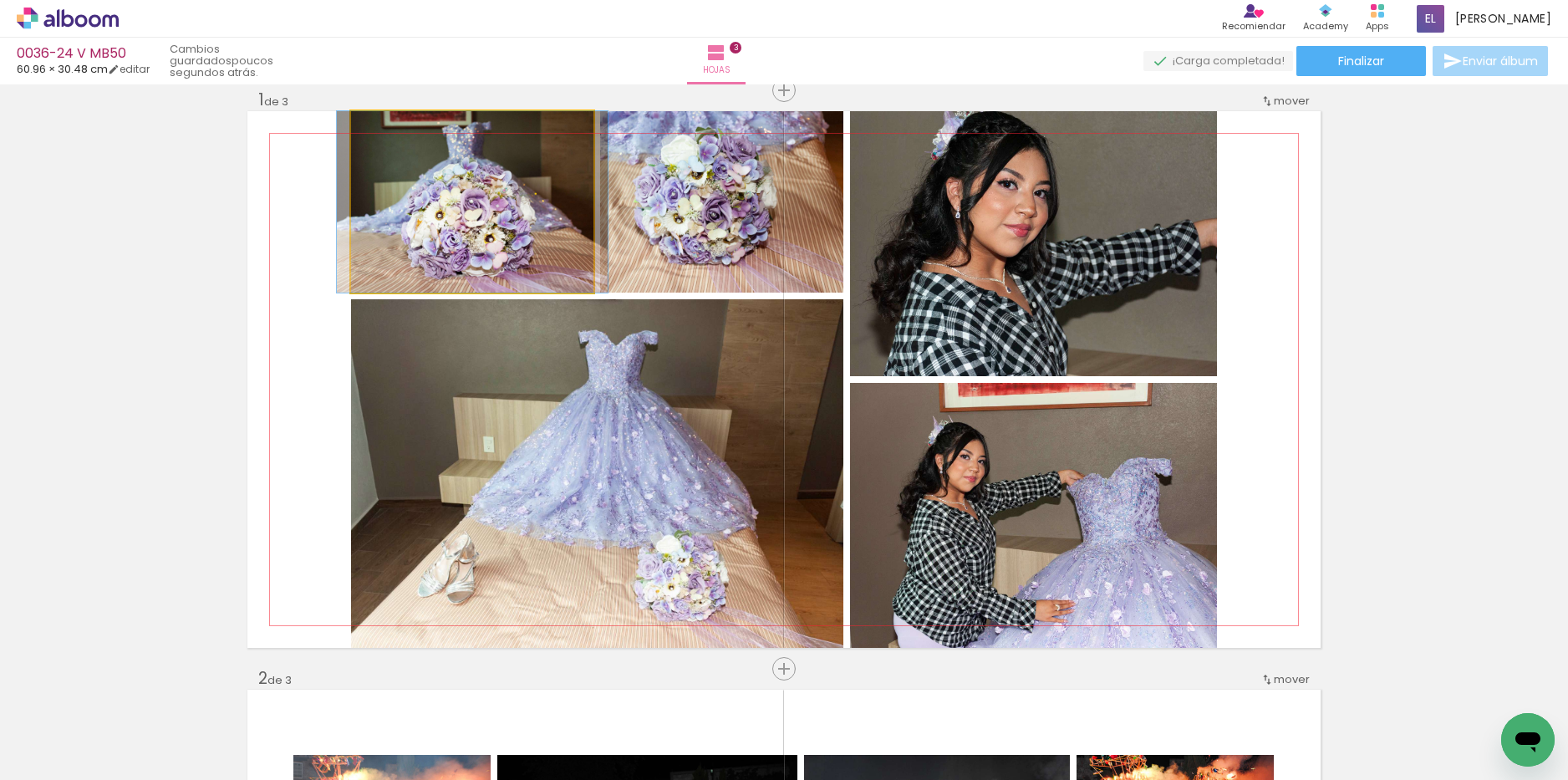 click 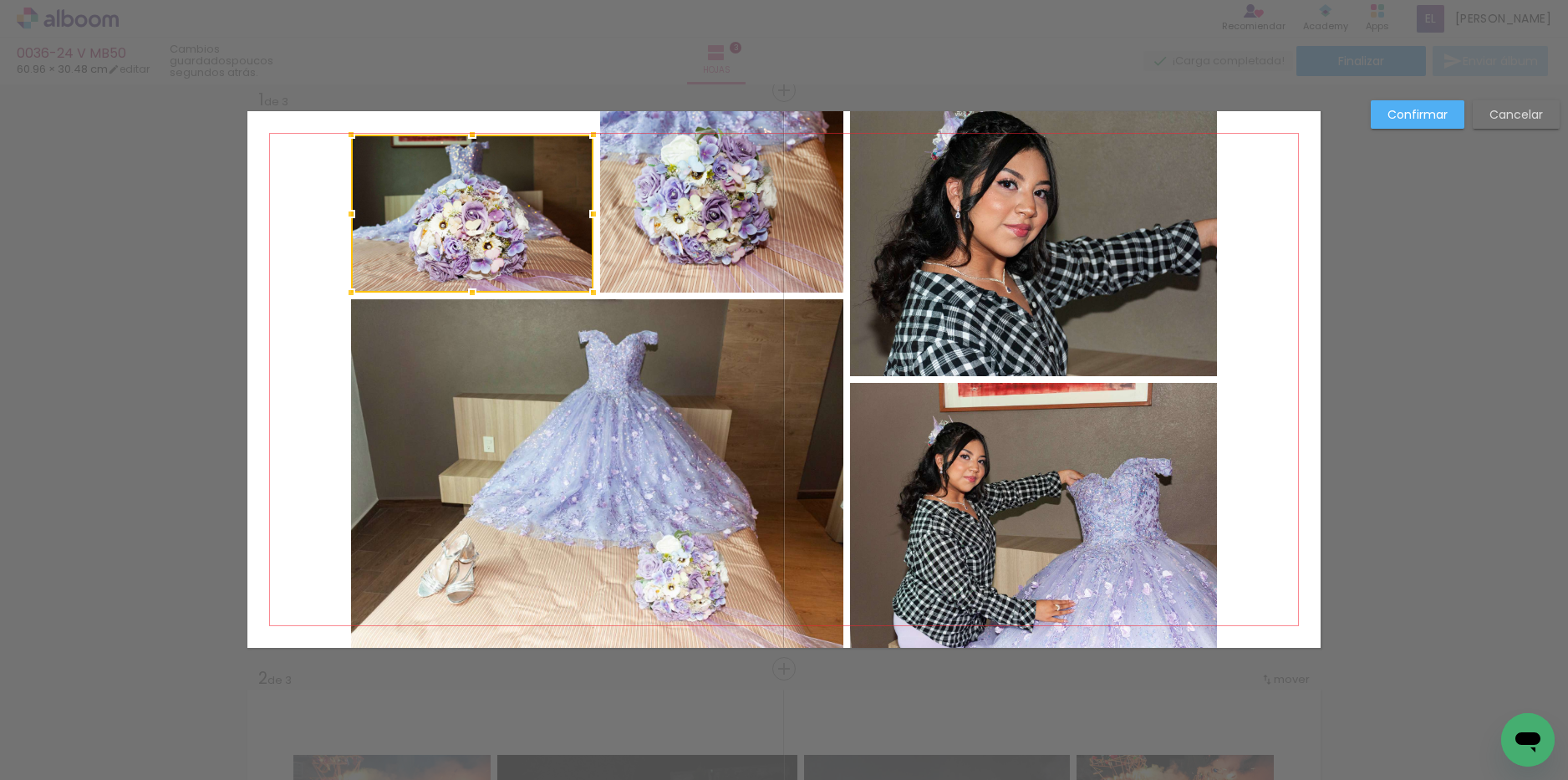drag, startPoint x: 468, startPoint y: 112, endPoint x: 468, endPoint y: 135, distance: 23 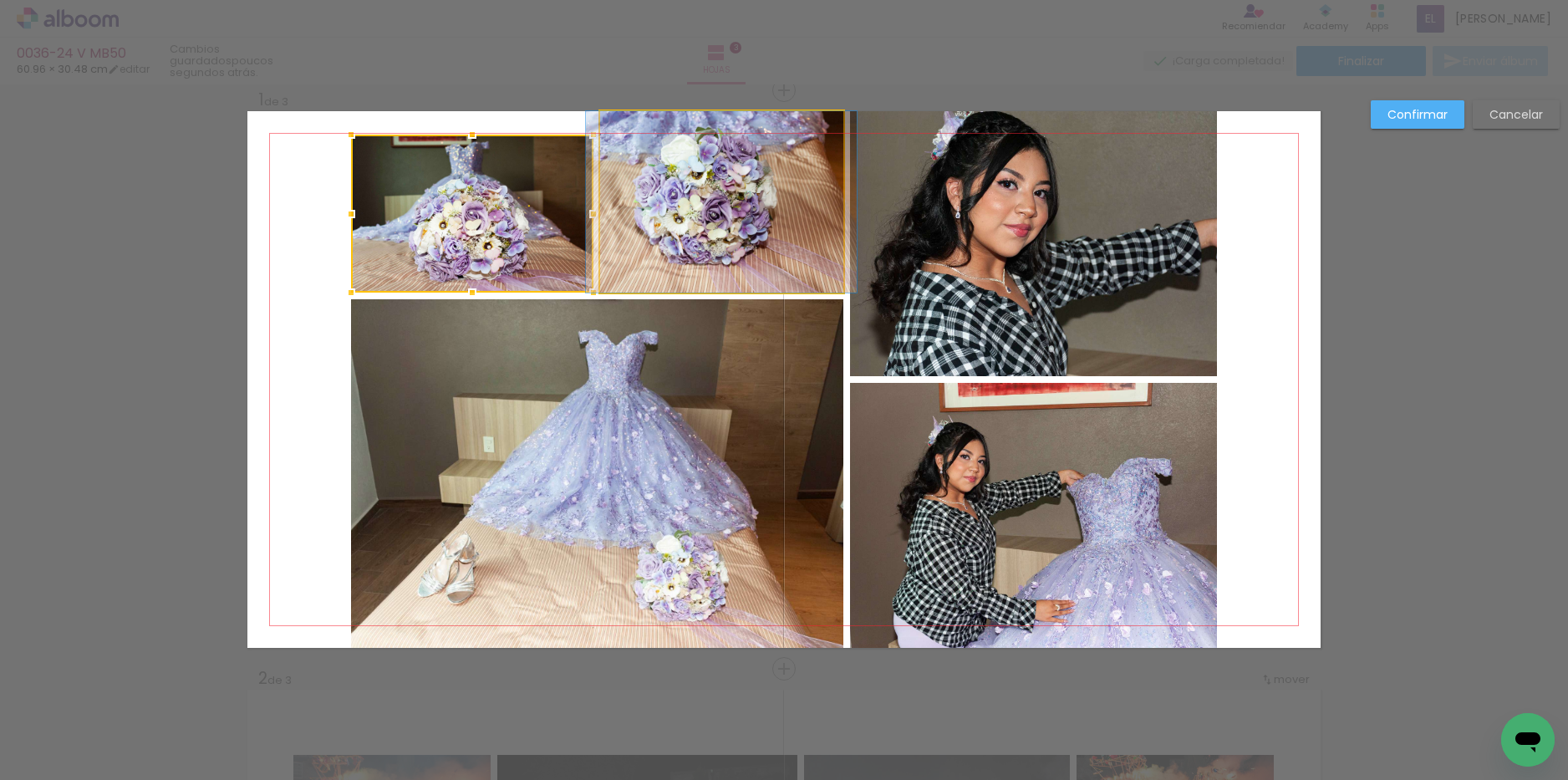 click 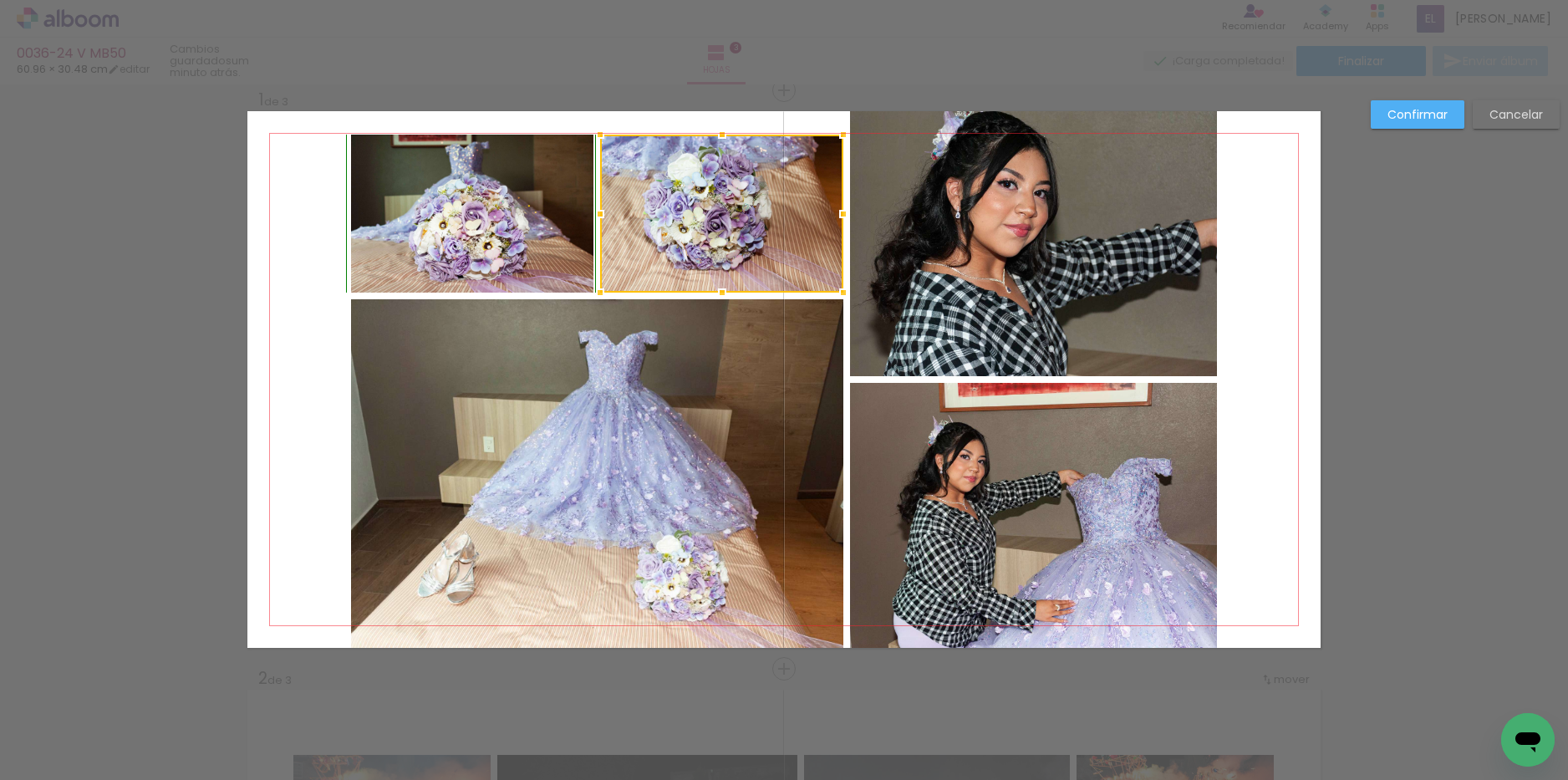 drag, startPoint x: 720, startPoint y: 110, endPoint x: 718, endPoint y: 128, distance: 18.11077 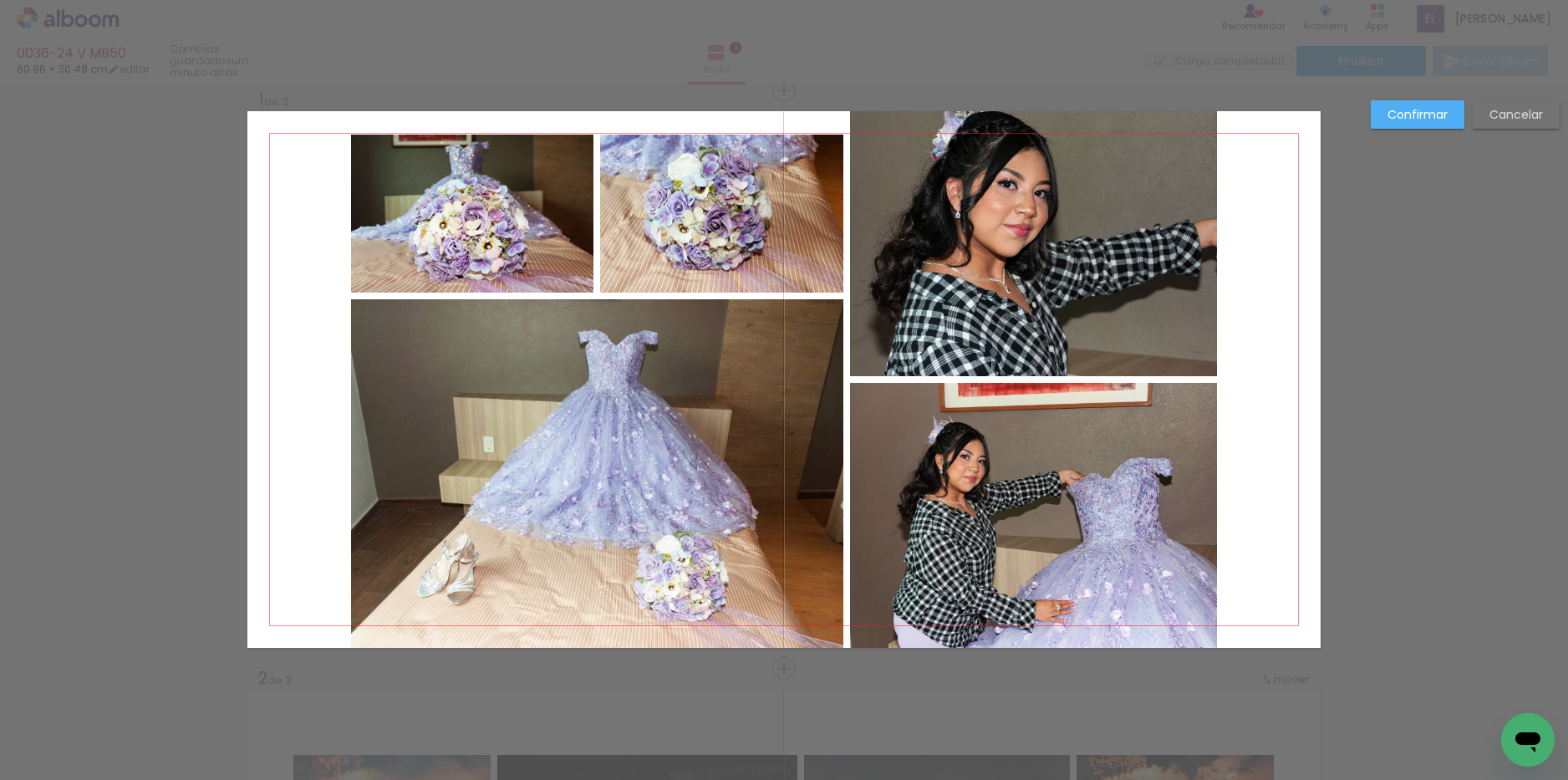 click 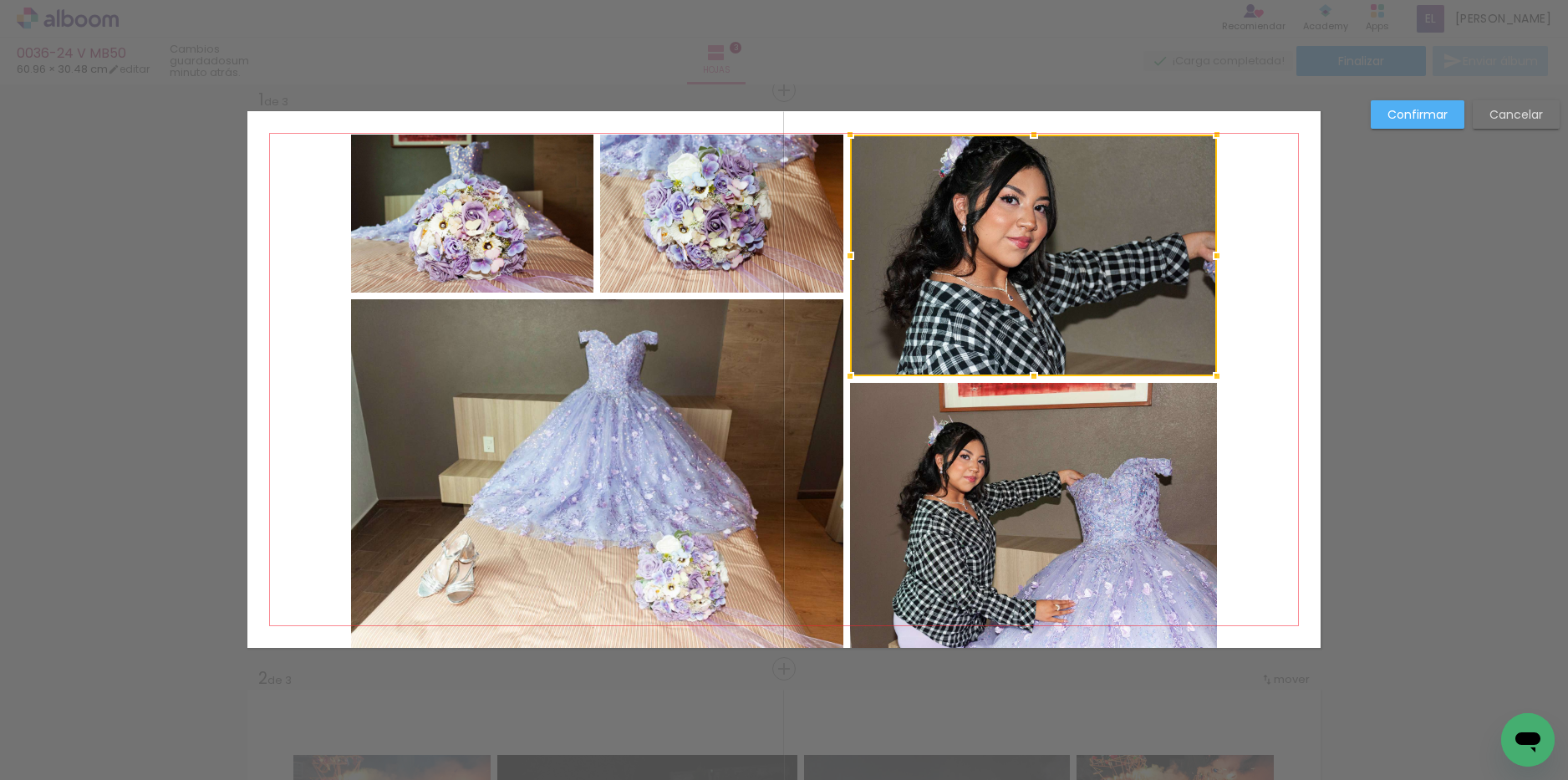 drag, startPoint x: 1032, startPoint y: 110, endPoint x: 1032, endPoint y: 140, distance: 30 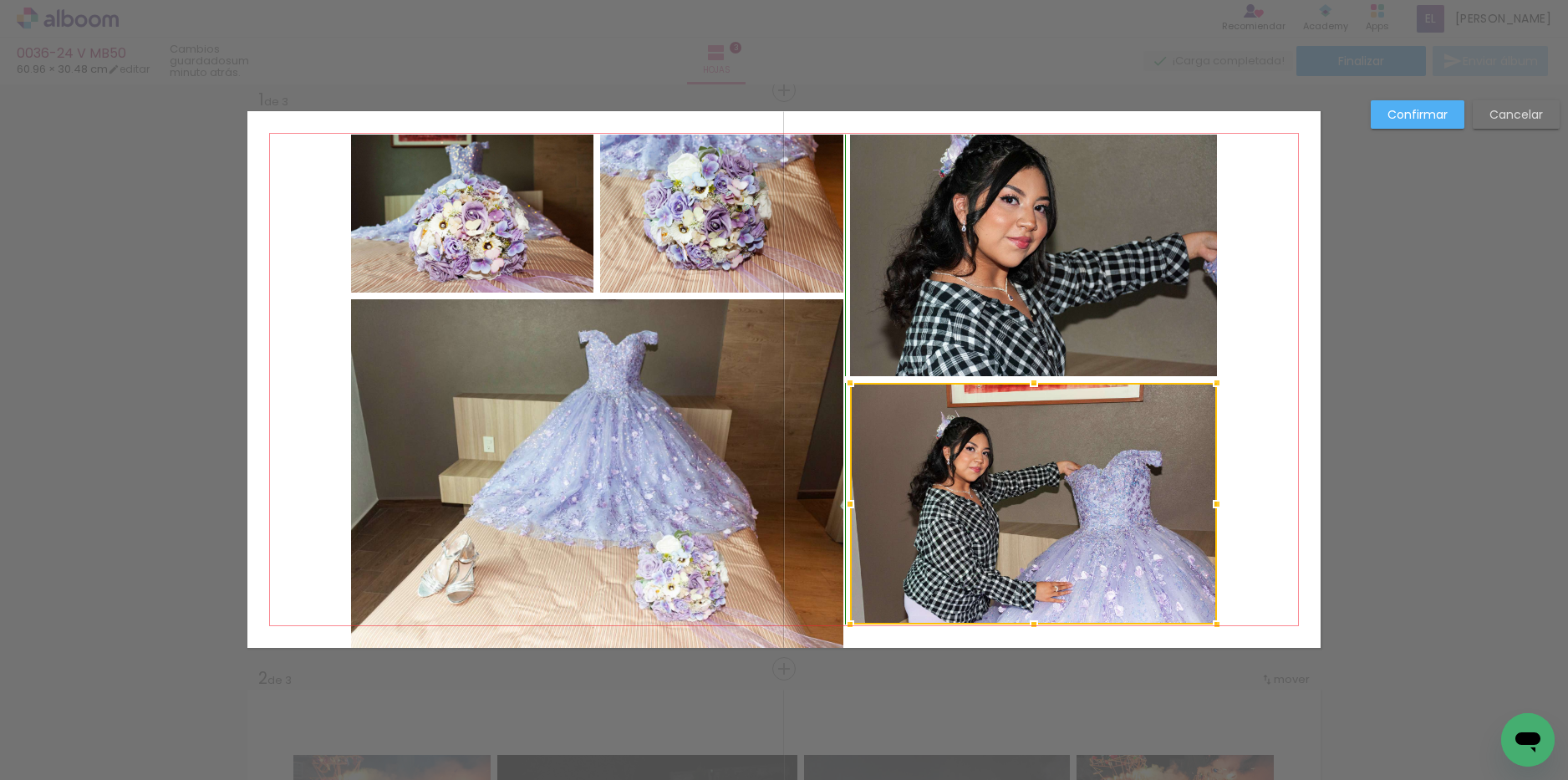 drag, startPoint x: 1031, startPoint y: 650, endPoint x: 1030, endPoint y: 625, distance: 25.019992 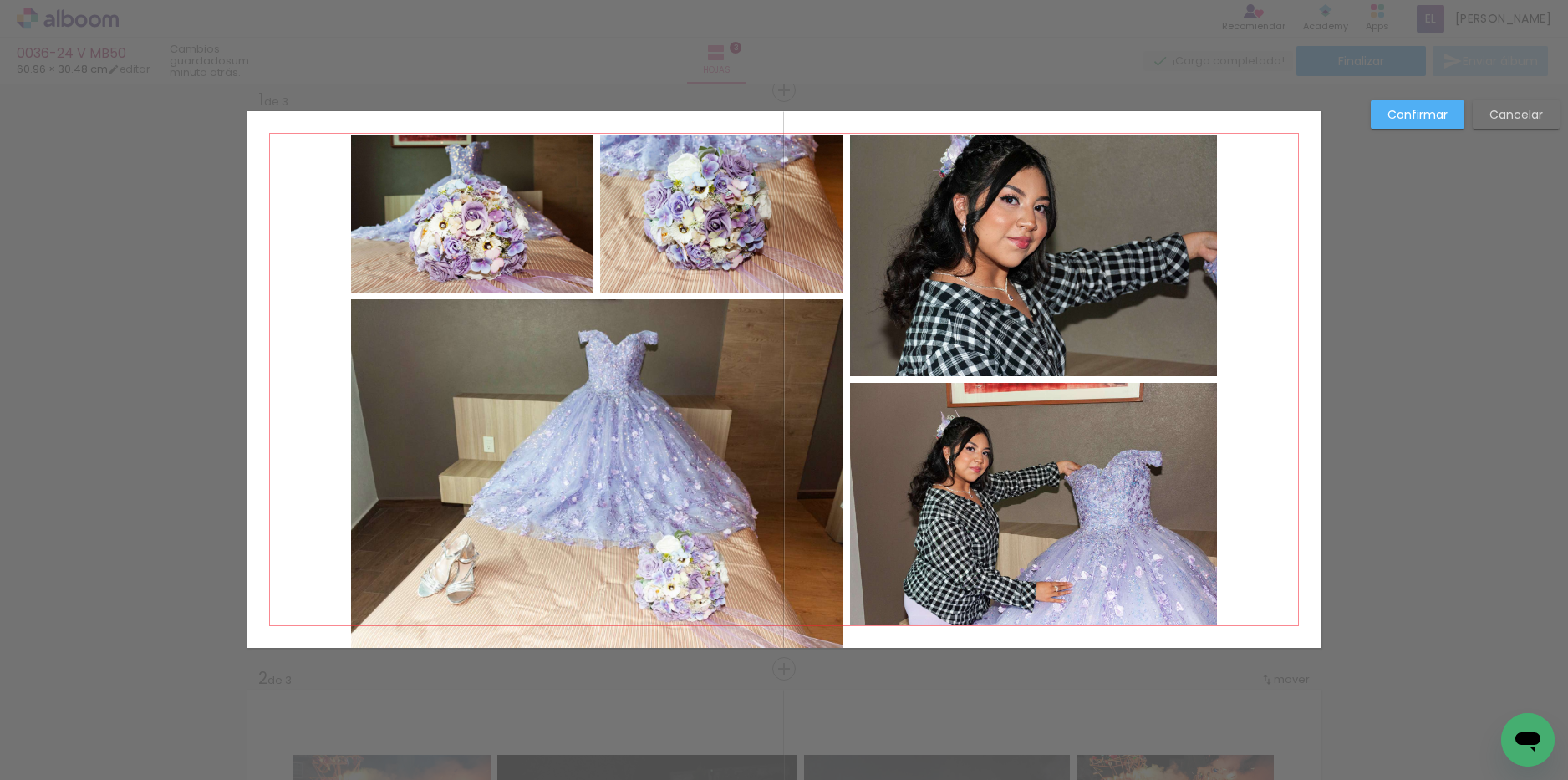click 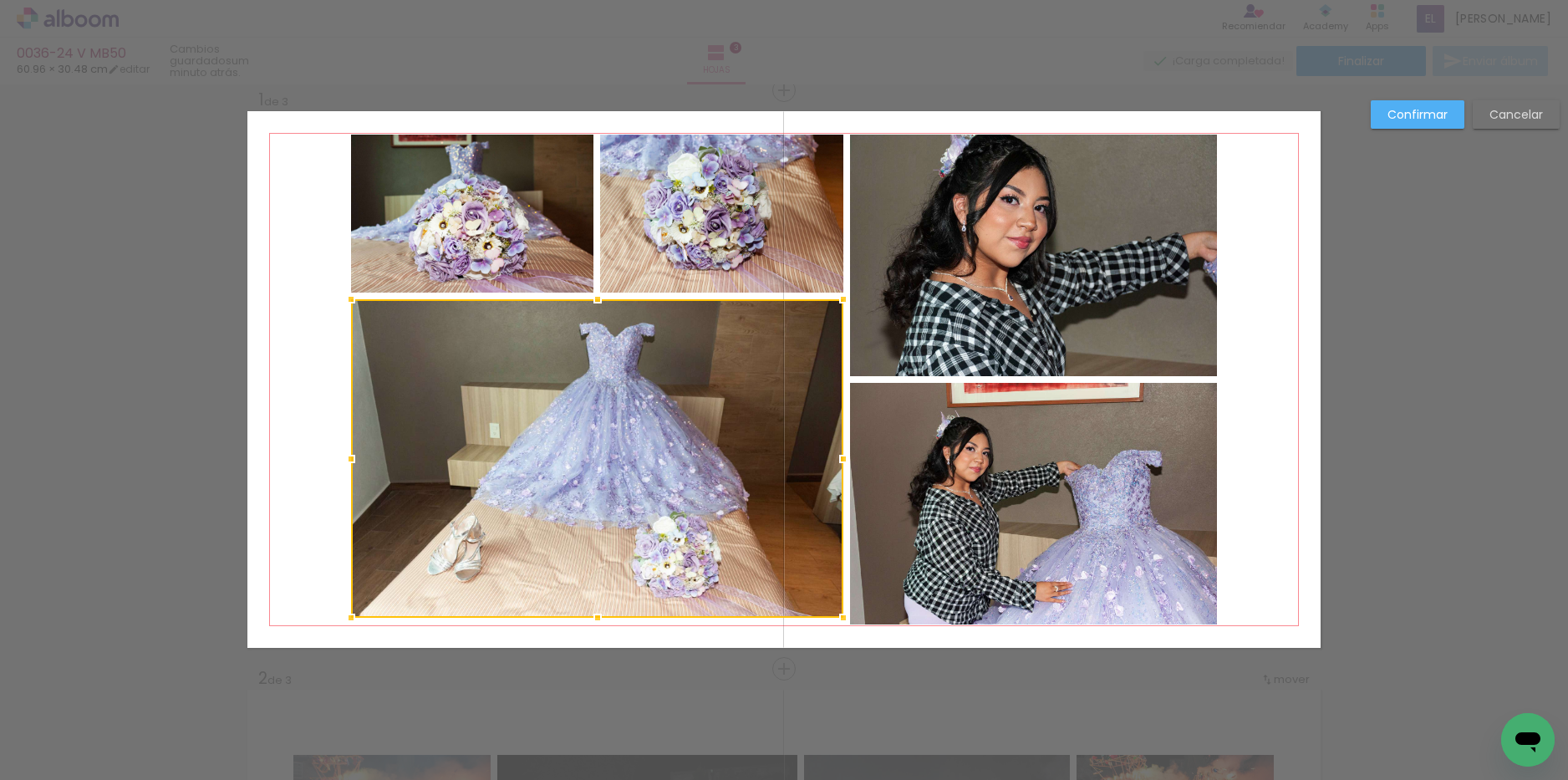 drag, startPoint x: 590, startPoint y: 654, endPoint x: 588, endPoint y: 625, distance: 29.068884 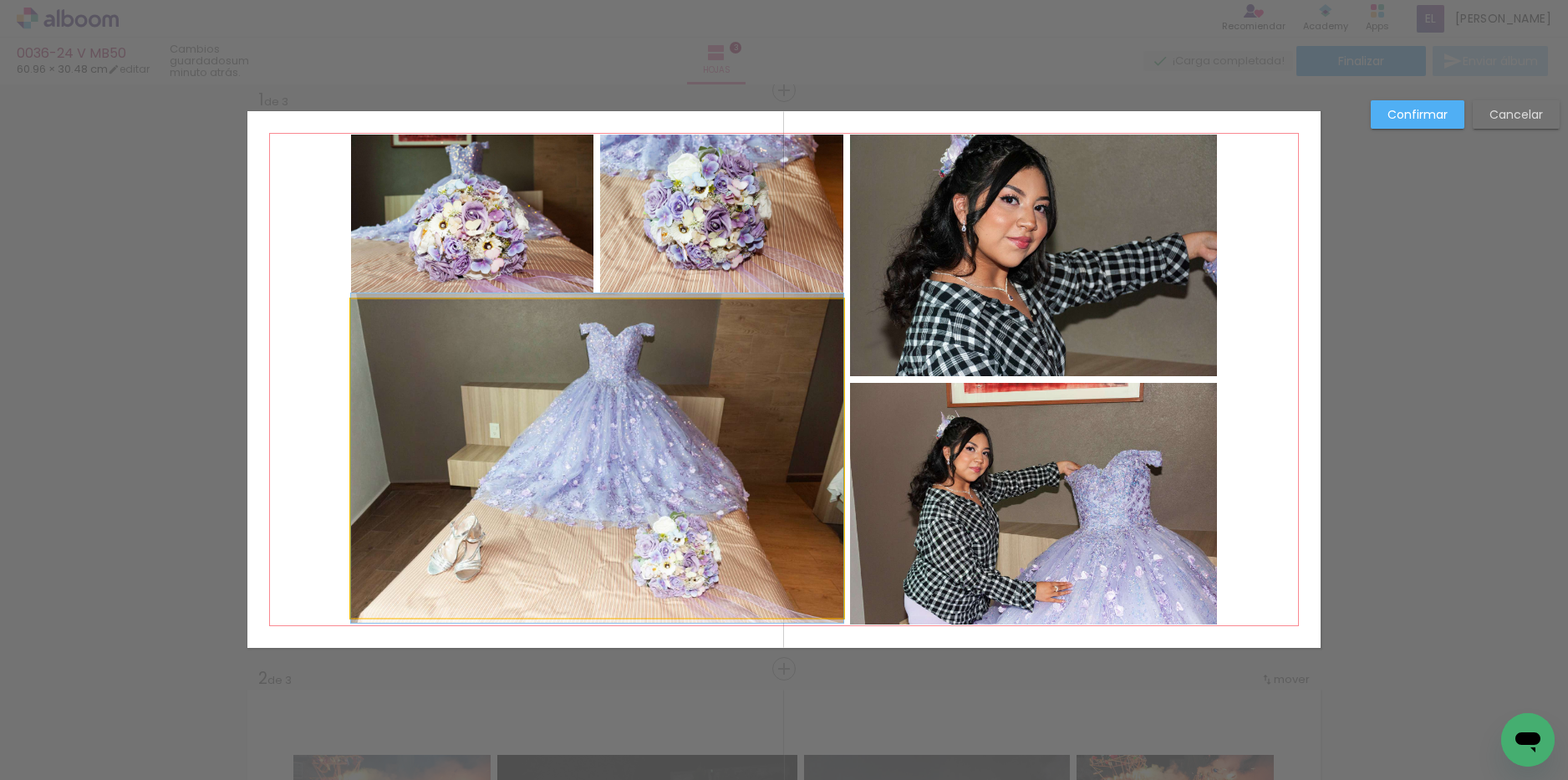 click 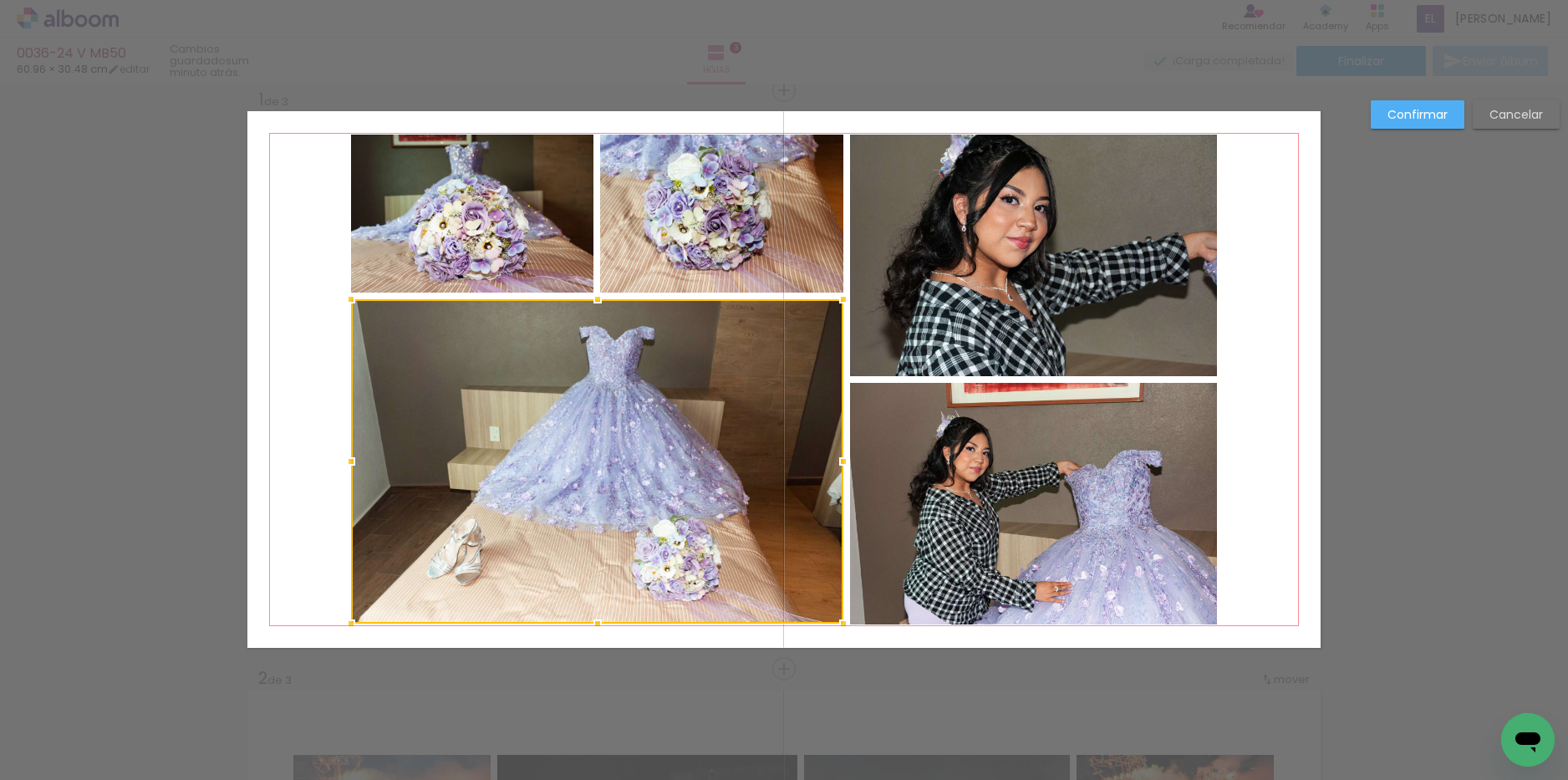 click at bounding box center (598, 624) 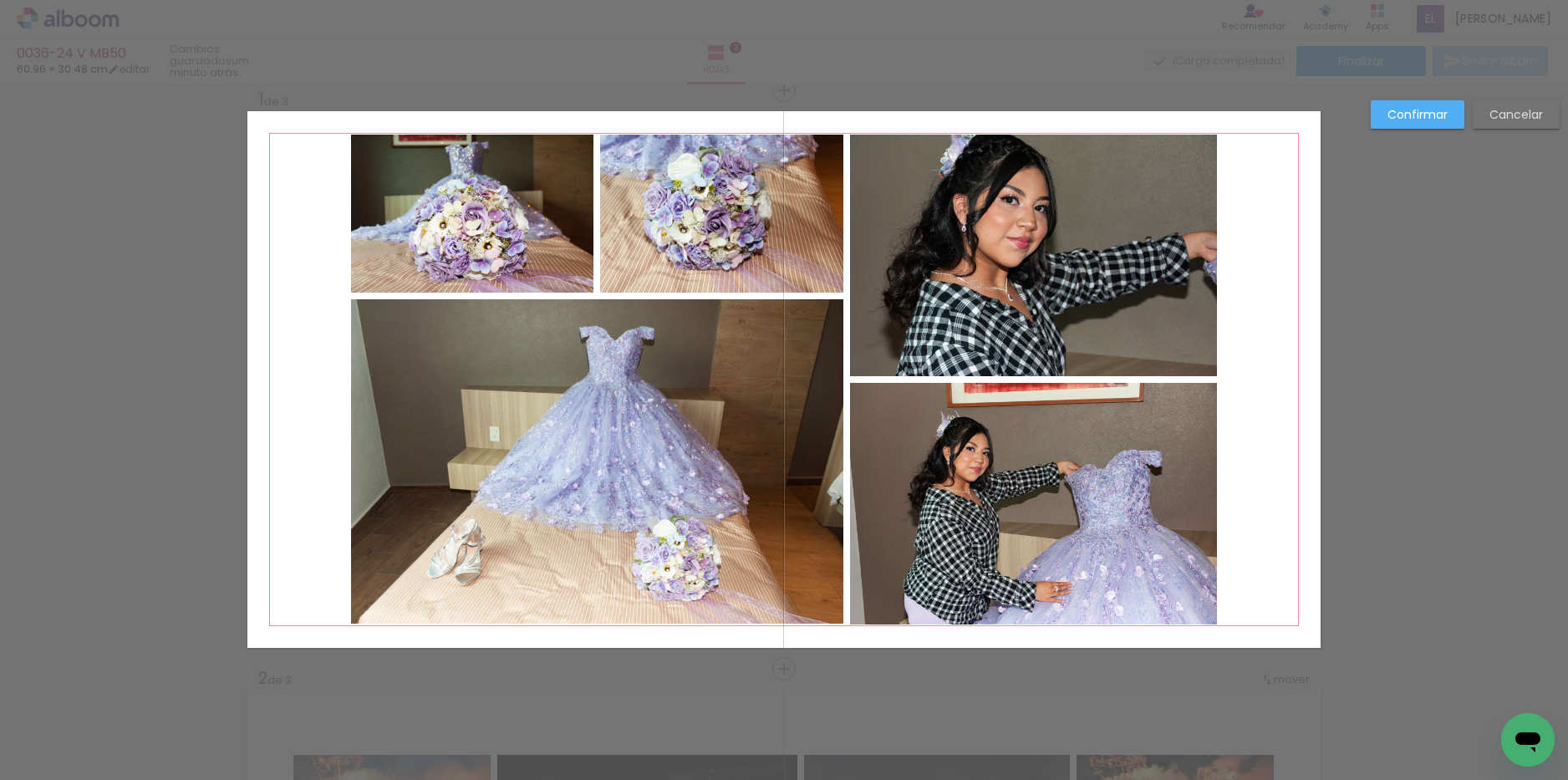 click on "Confirmar" at bounding box center (0, 0) 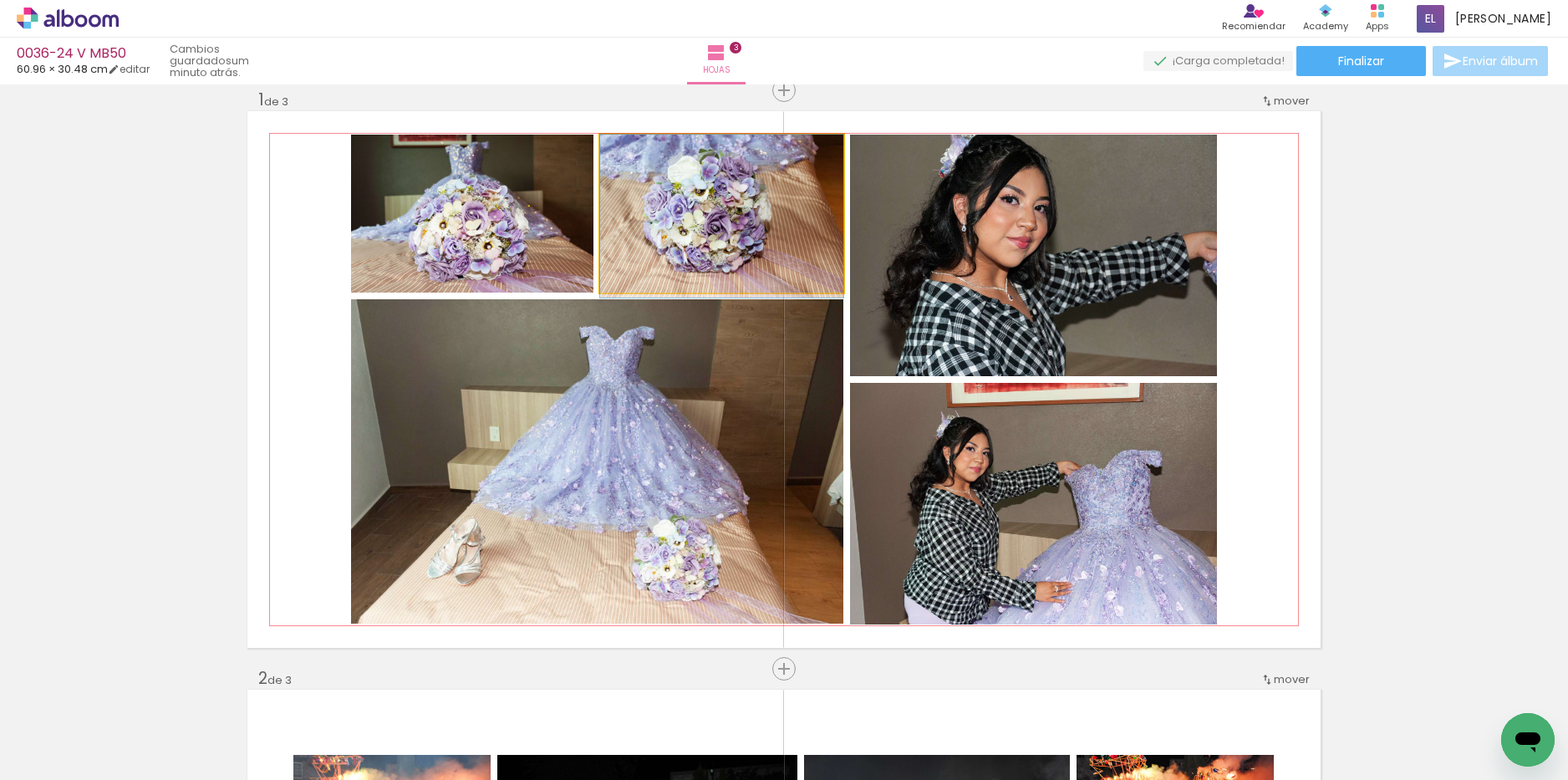 drag, startPoint x: 741, startPoint y: 227, endPoint x: 740, endPoint y: 238, distance: 11.045361 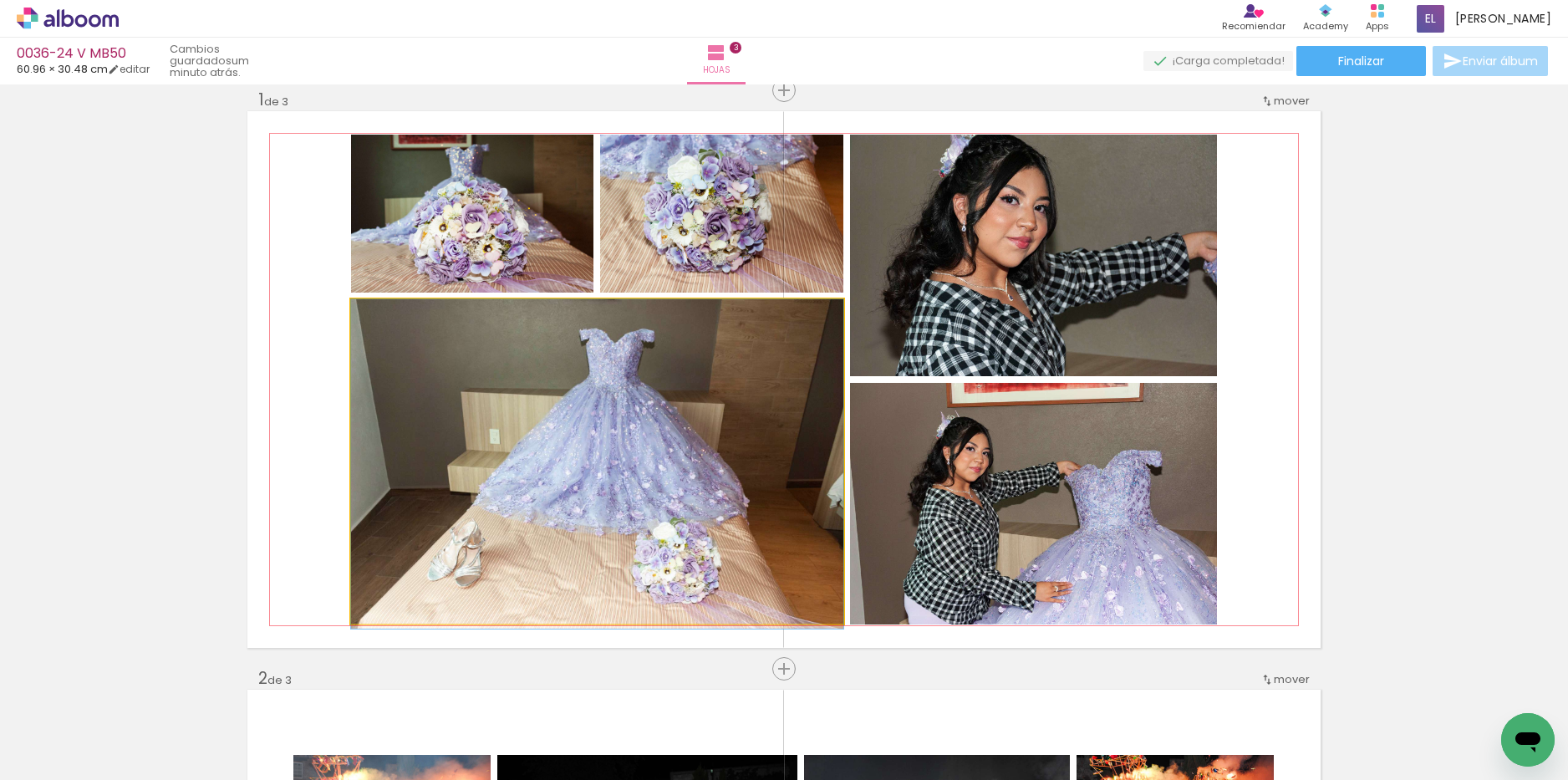 drag, startPoint x: 548, startPoint y: 463, endPoint x: 538, endPoint y: 482, distance: 21.470911 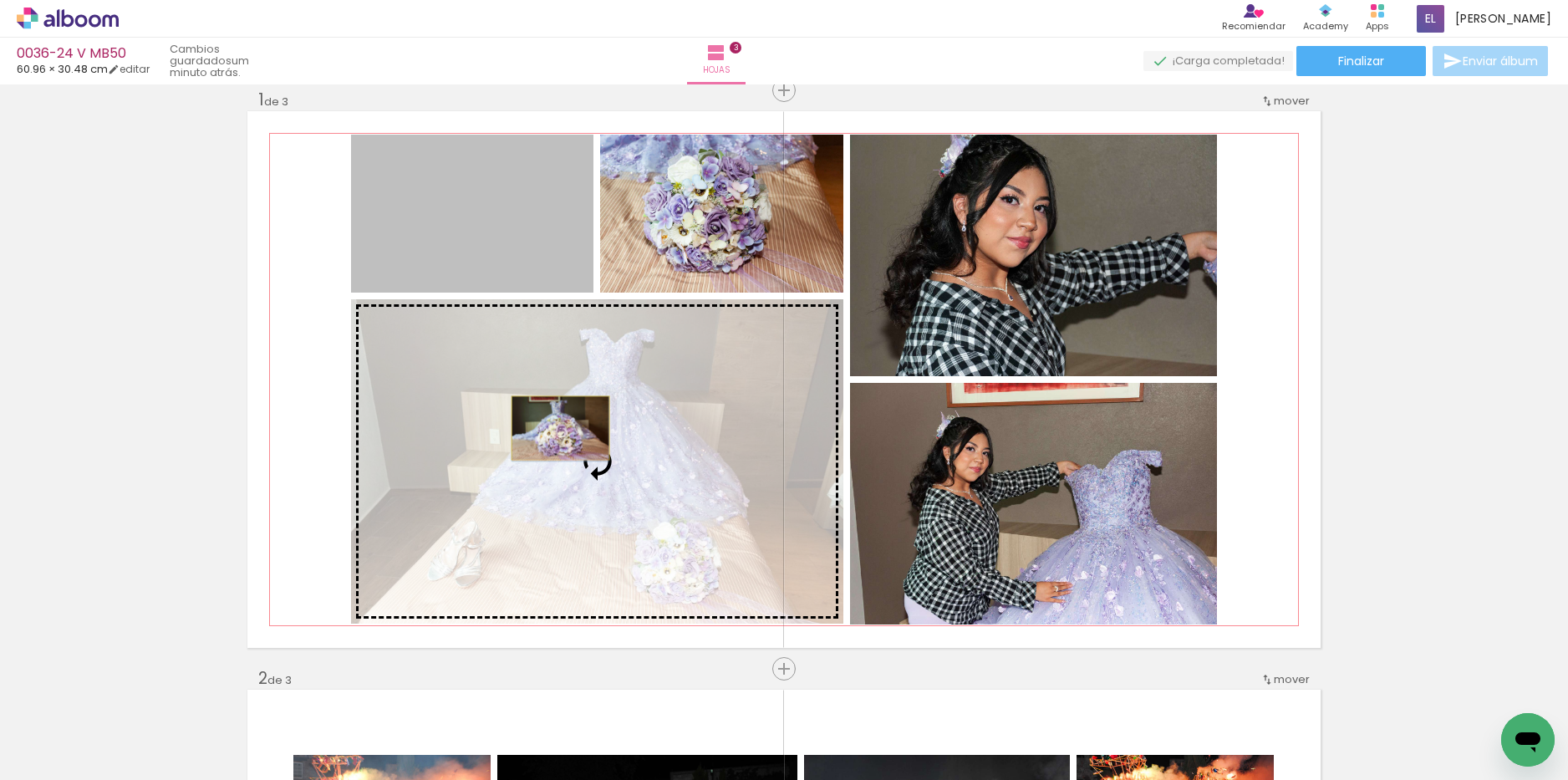 drag, startPoint x: 460, startPoint y: 232, endPoint x: 554, endPoint y: 428, distance: 217.37525 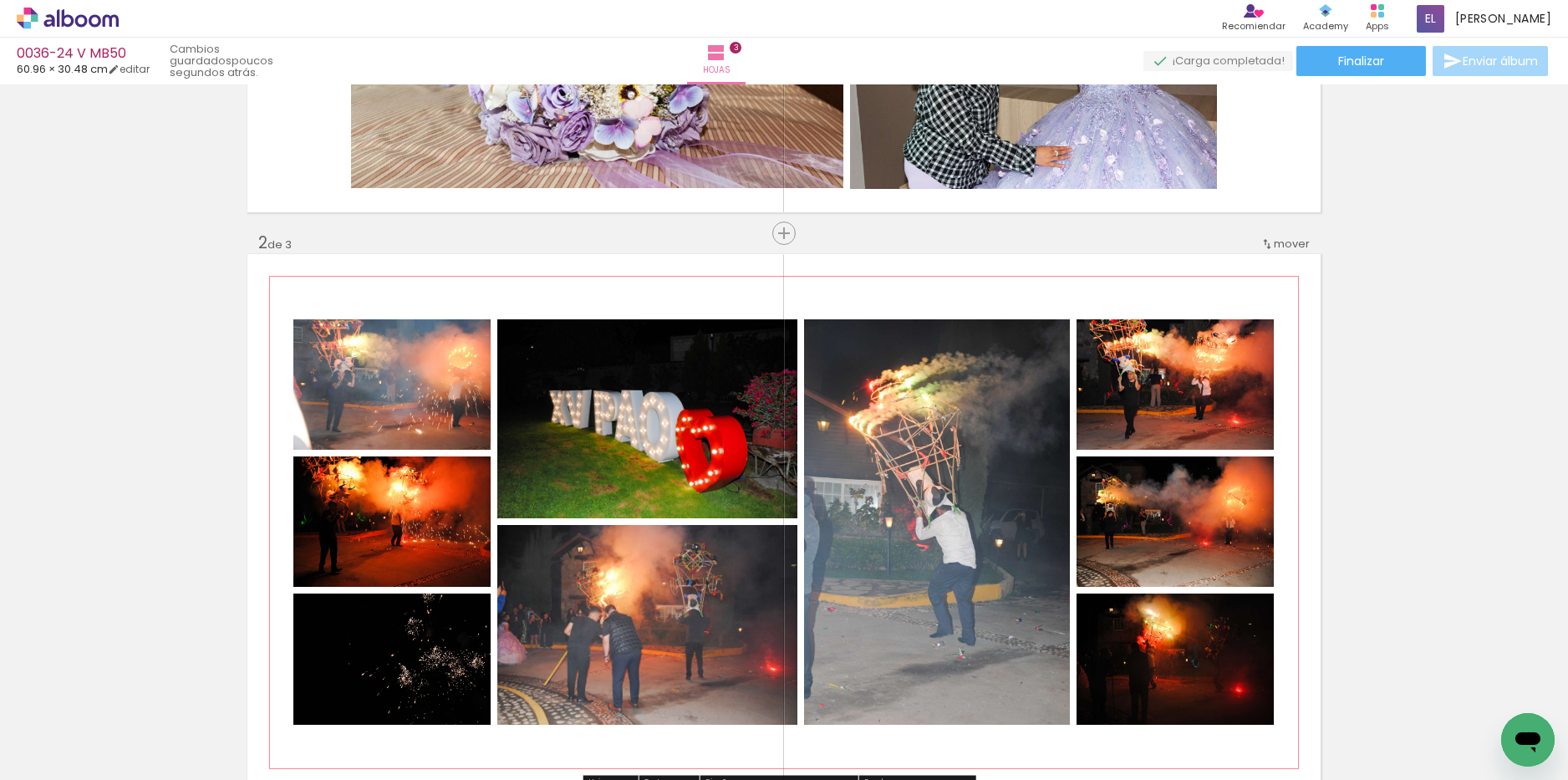 scroll, scrollTop: 356, scrollLeft: 0, axis: vertical 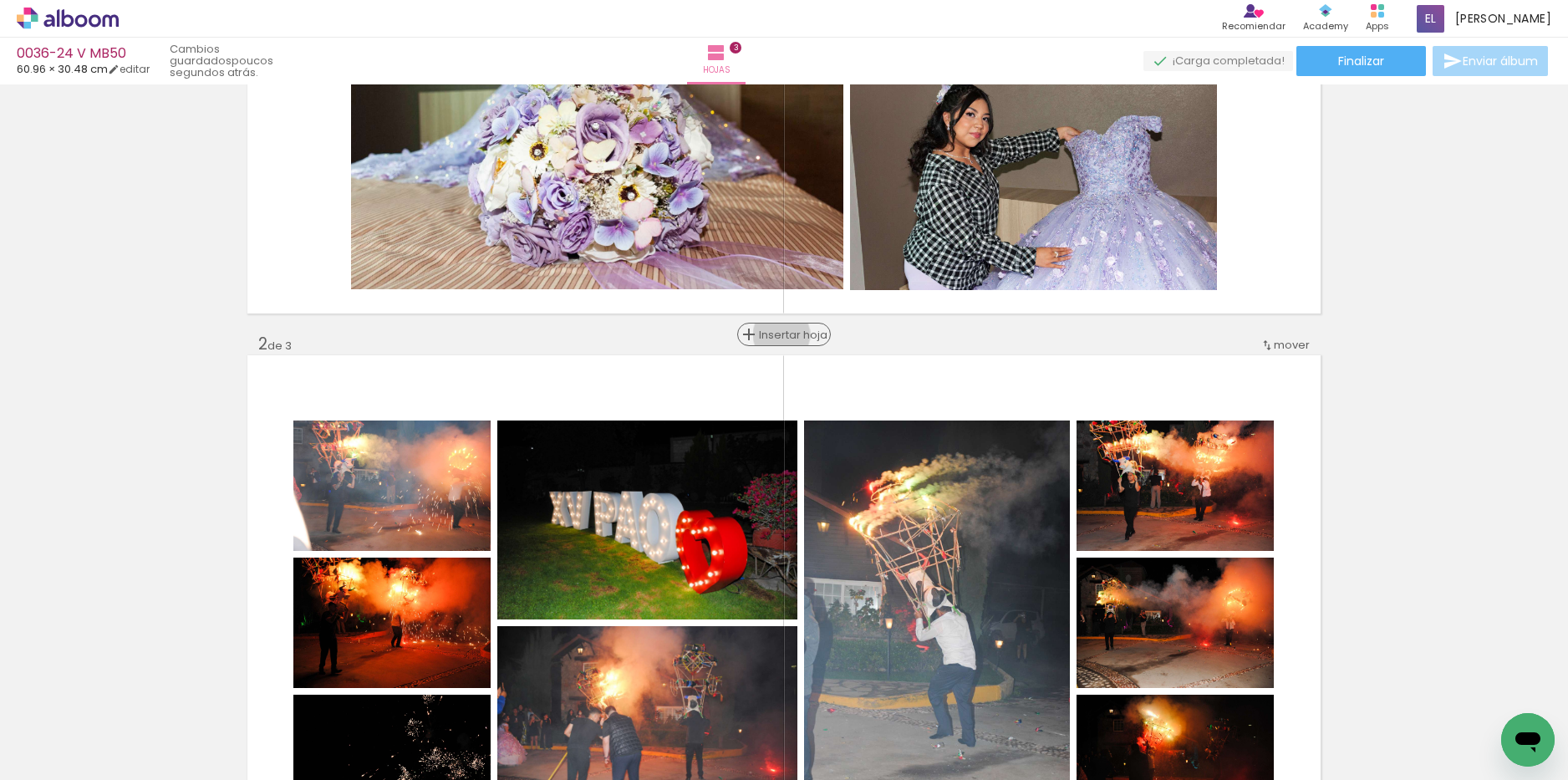 click on "Insertar hoja" at bounding box center [792, 334] 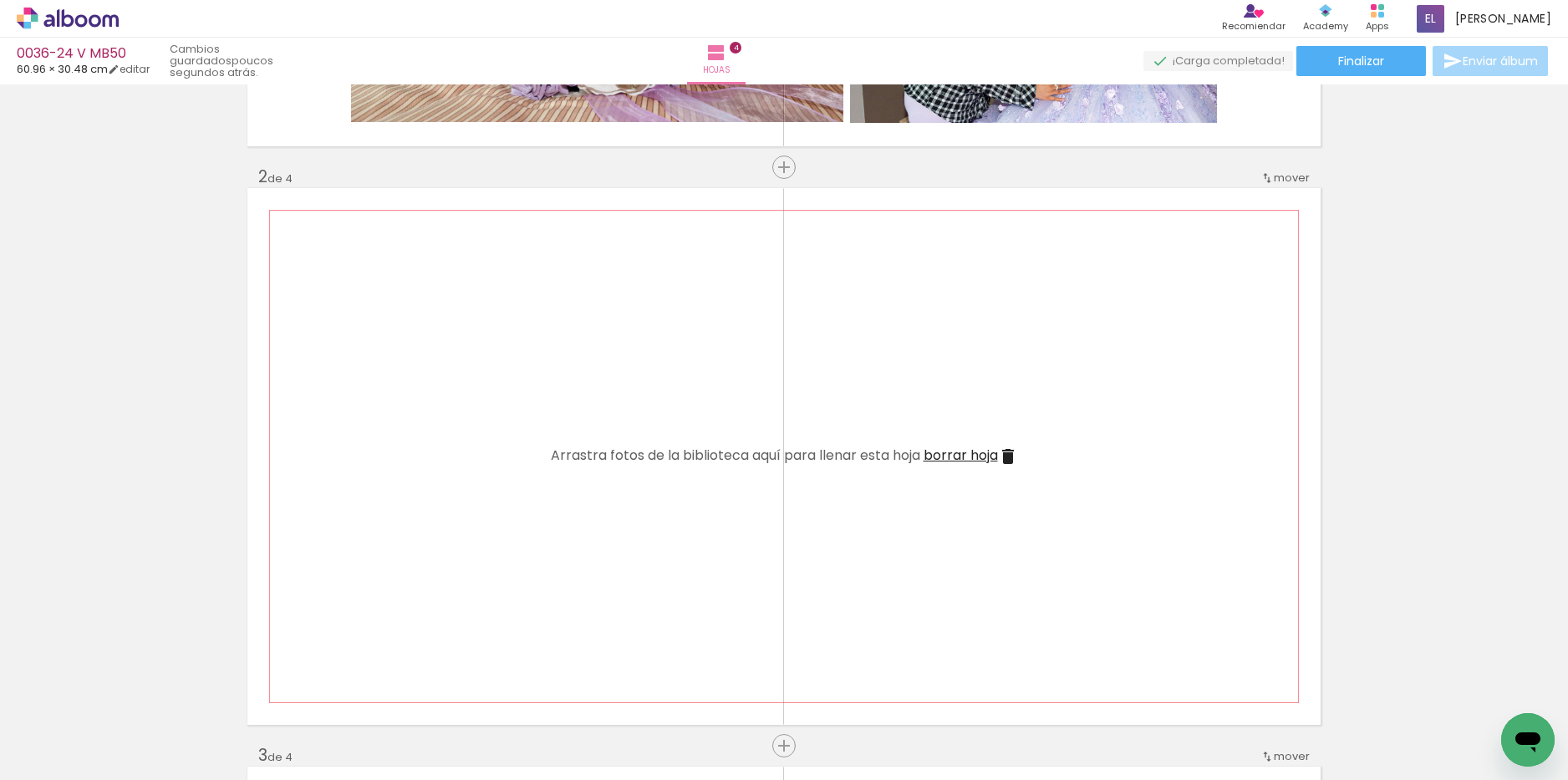 scroll, scrollTop: 607, scrollLeft: 0, axis: vertical 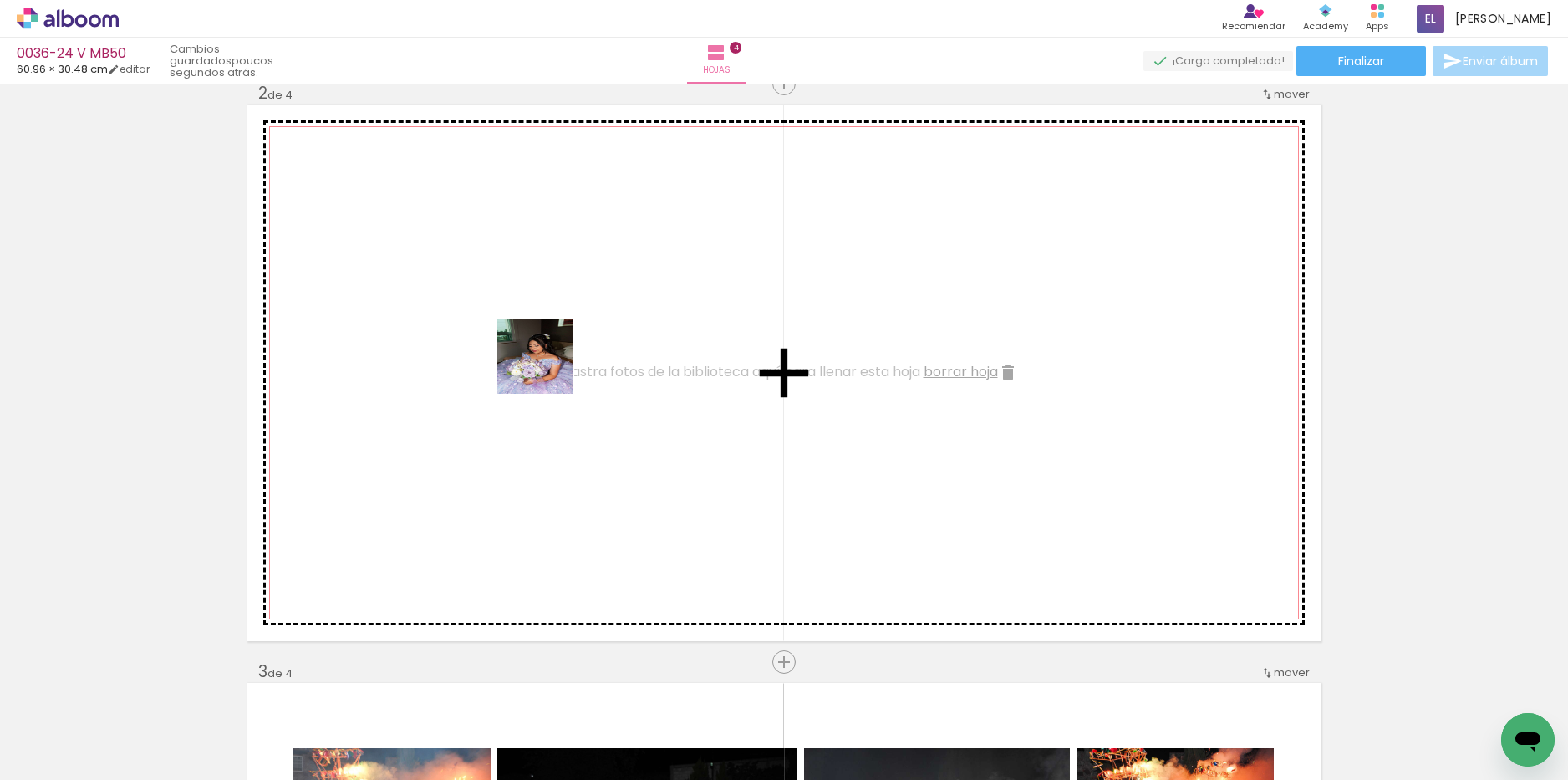 drag, startPoint x: 252, startPoint y: 732, endPoint x: 552, endPoint y: 362, distance: 476.34021 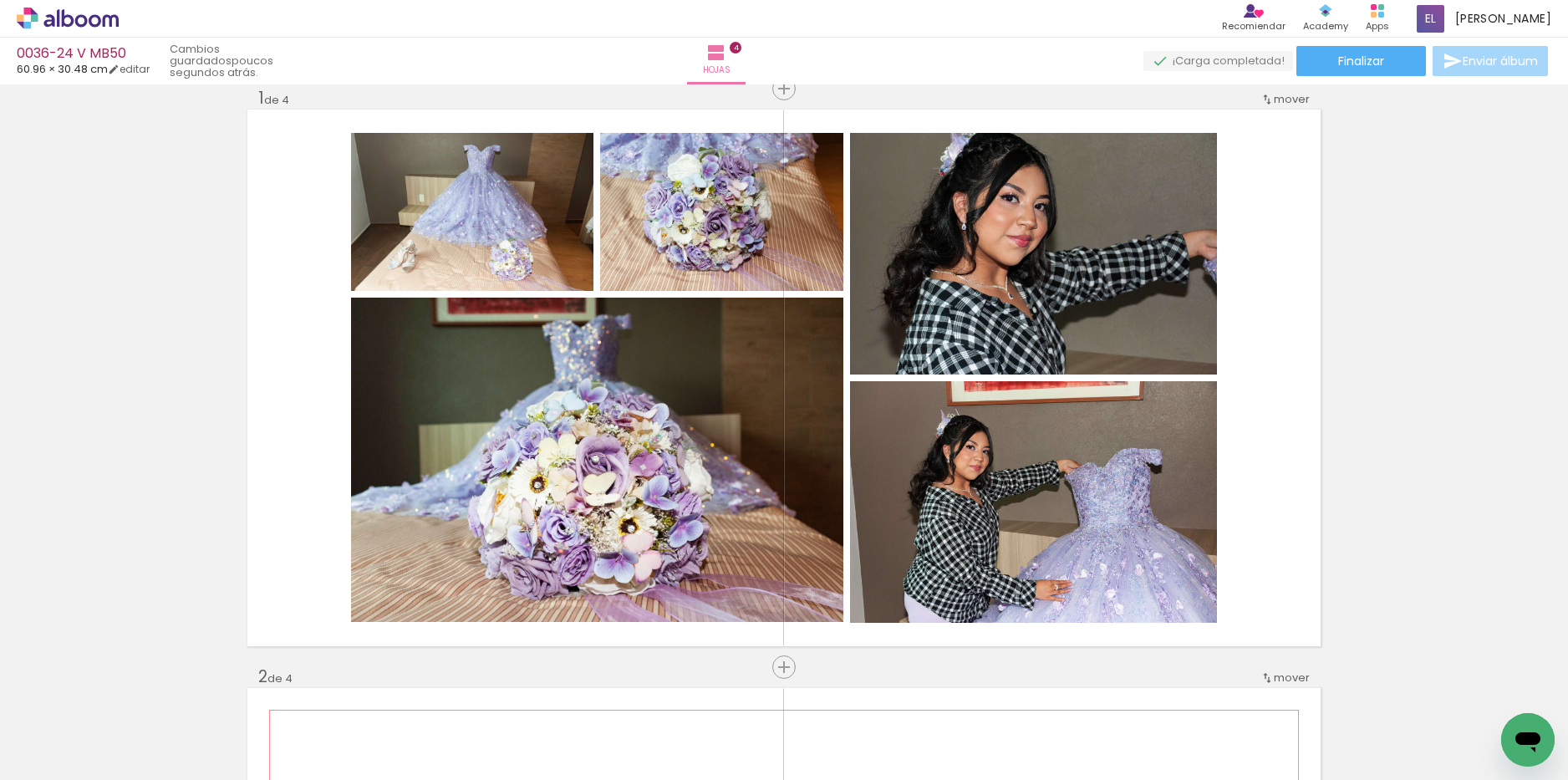 scroll, scrollTop: 0, scrollLeft: 0, axis: both 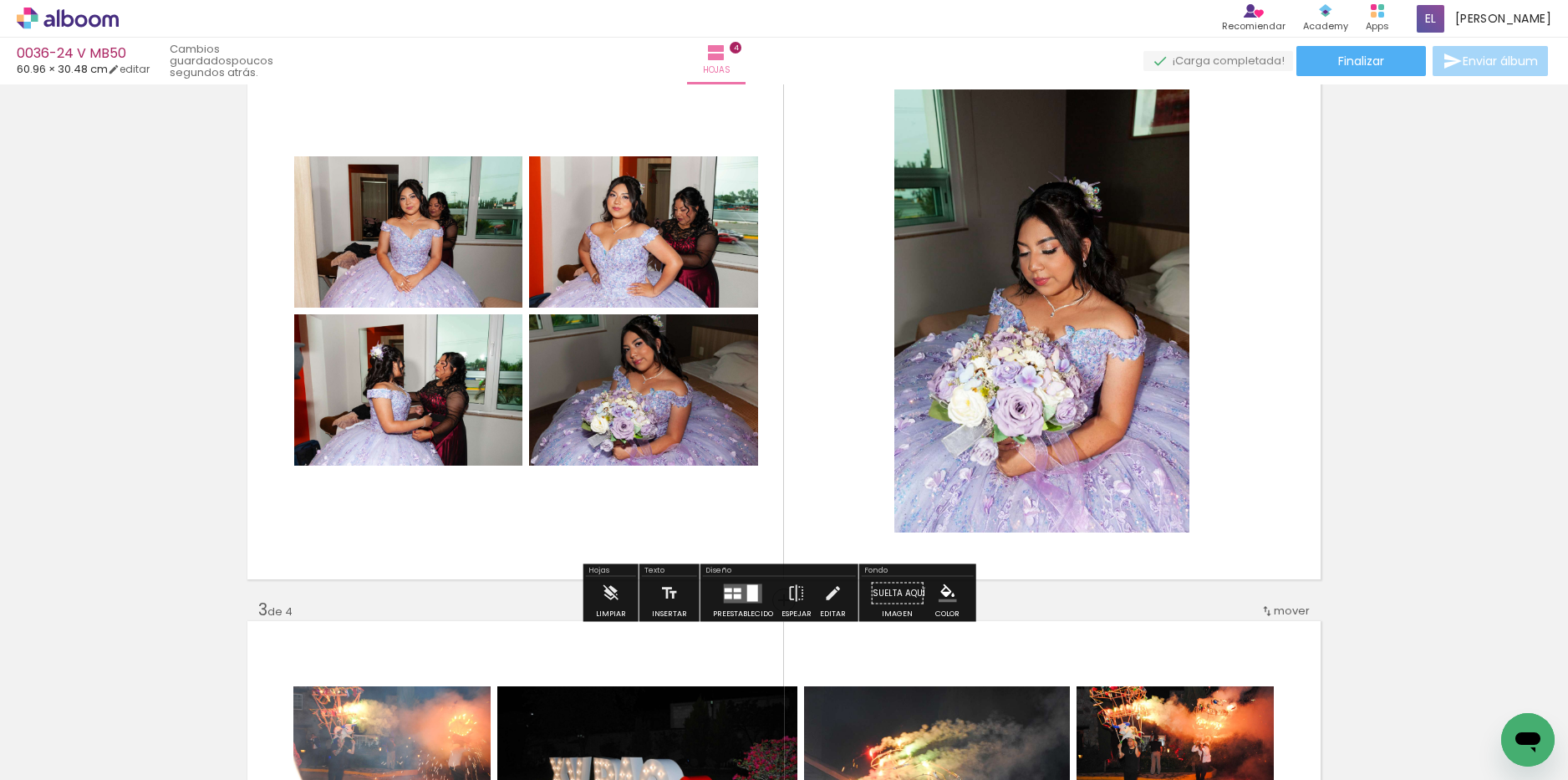 click at bounding box center [752, 593] 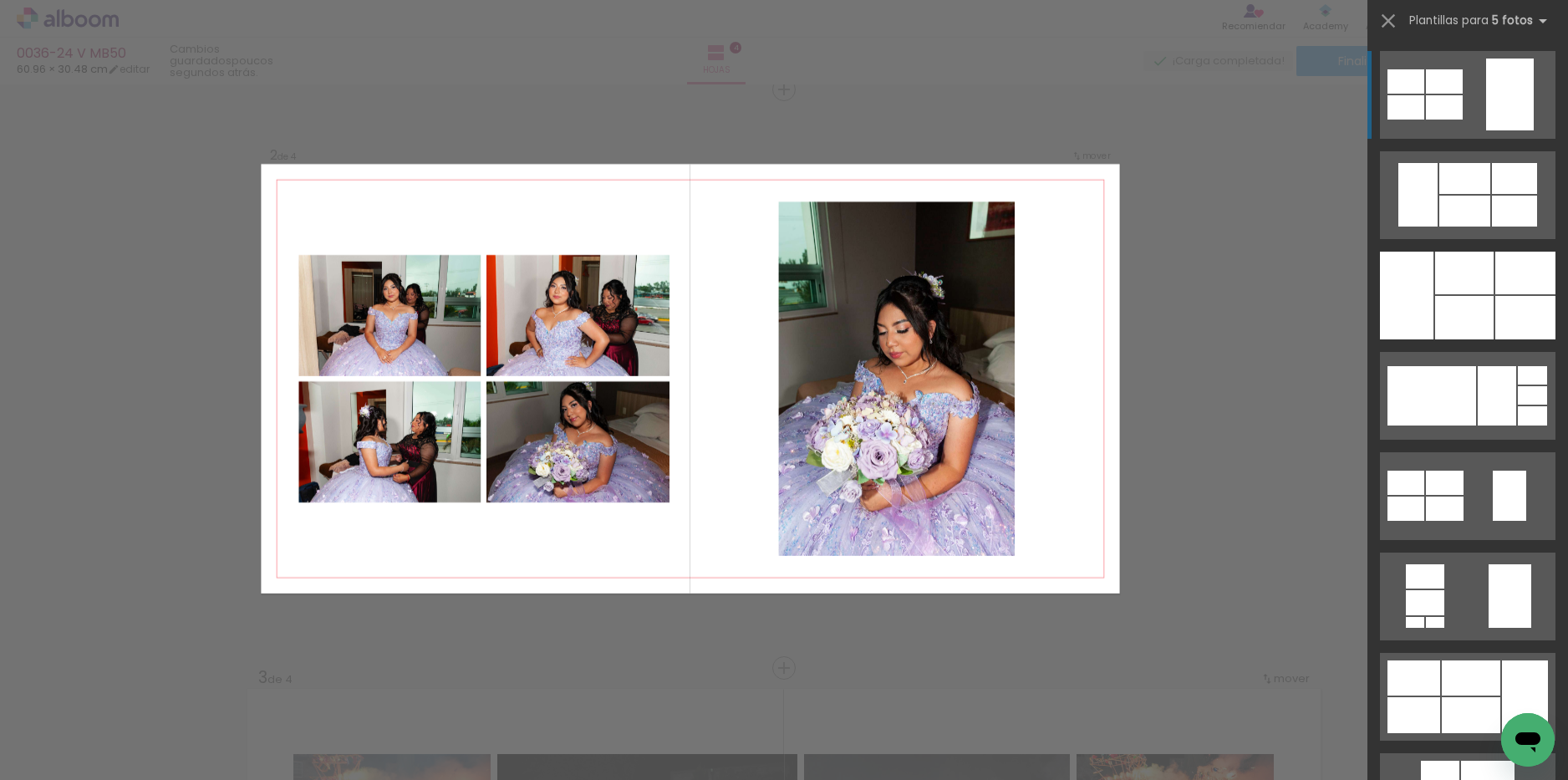 scroll, scrollTop: 600, scrollLeft: 0, axis: vertical 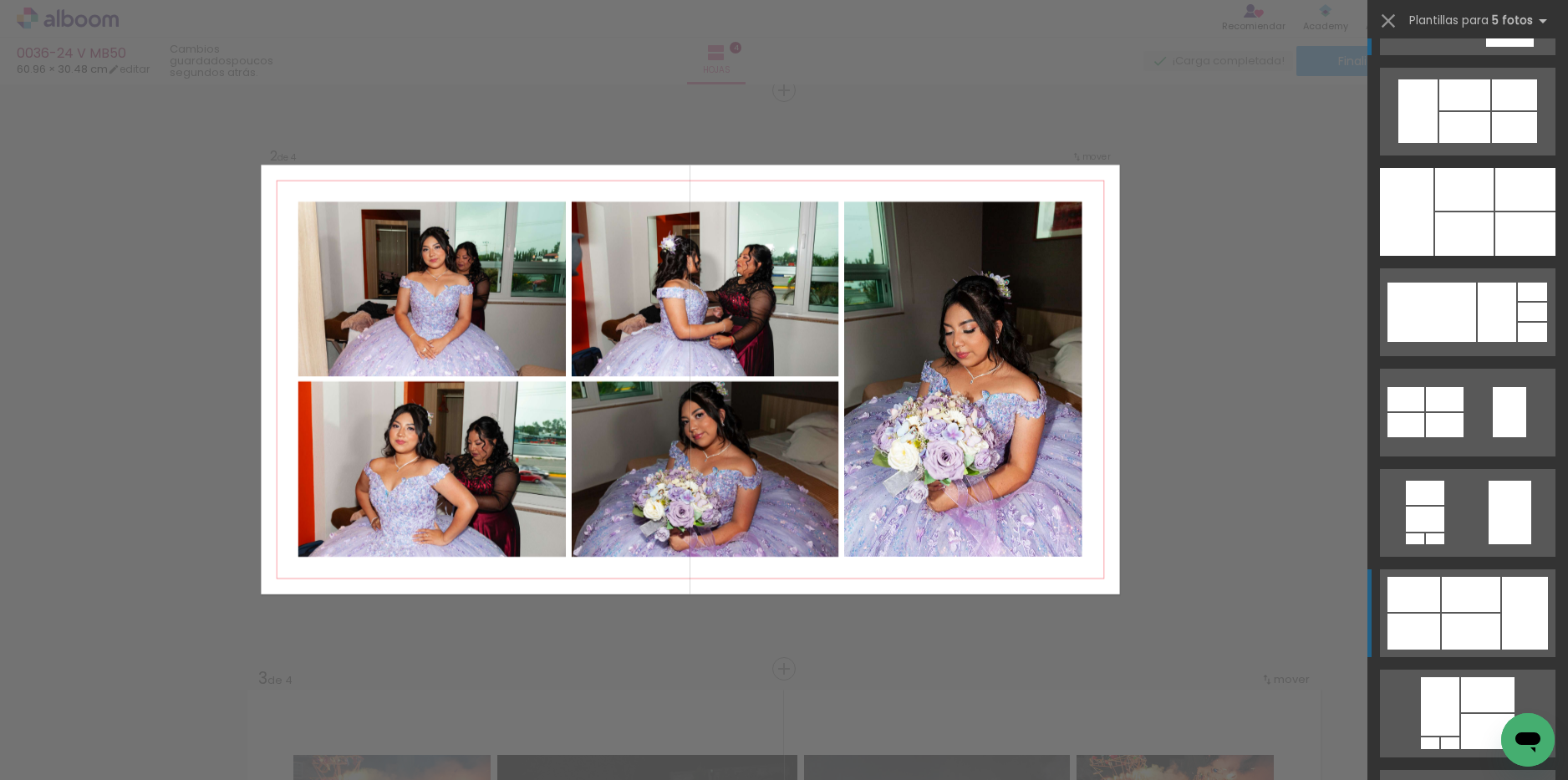 click at bounding box center [1471, 594] 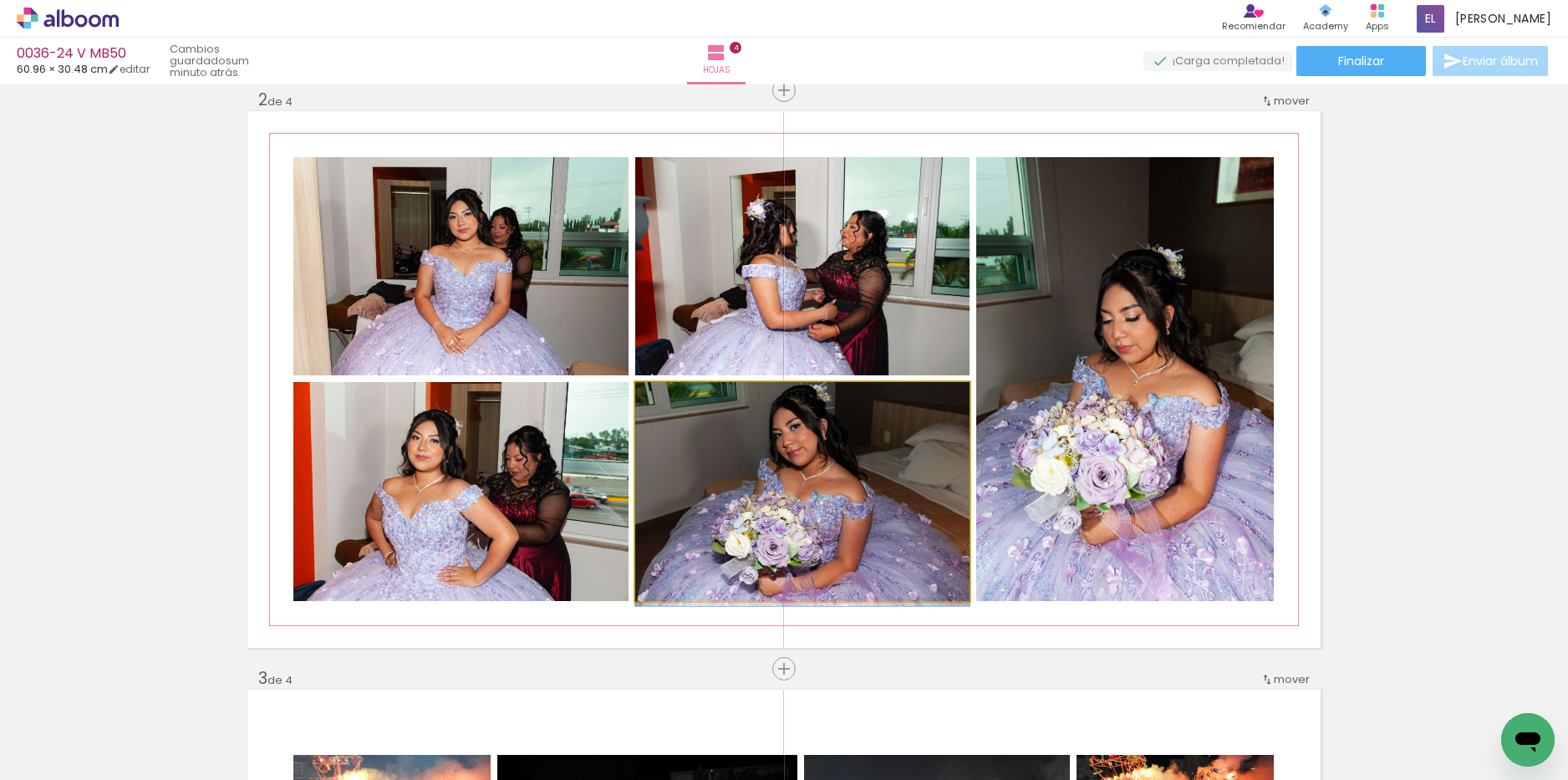 drag, startPoint x: 739, startPoint y: 488, endPoint x: 757, endPoint y: 497, distance: 20.124612 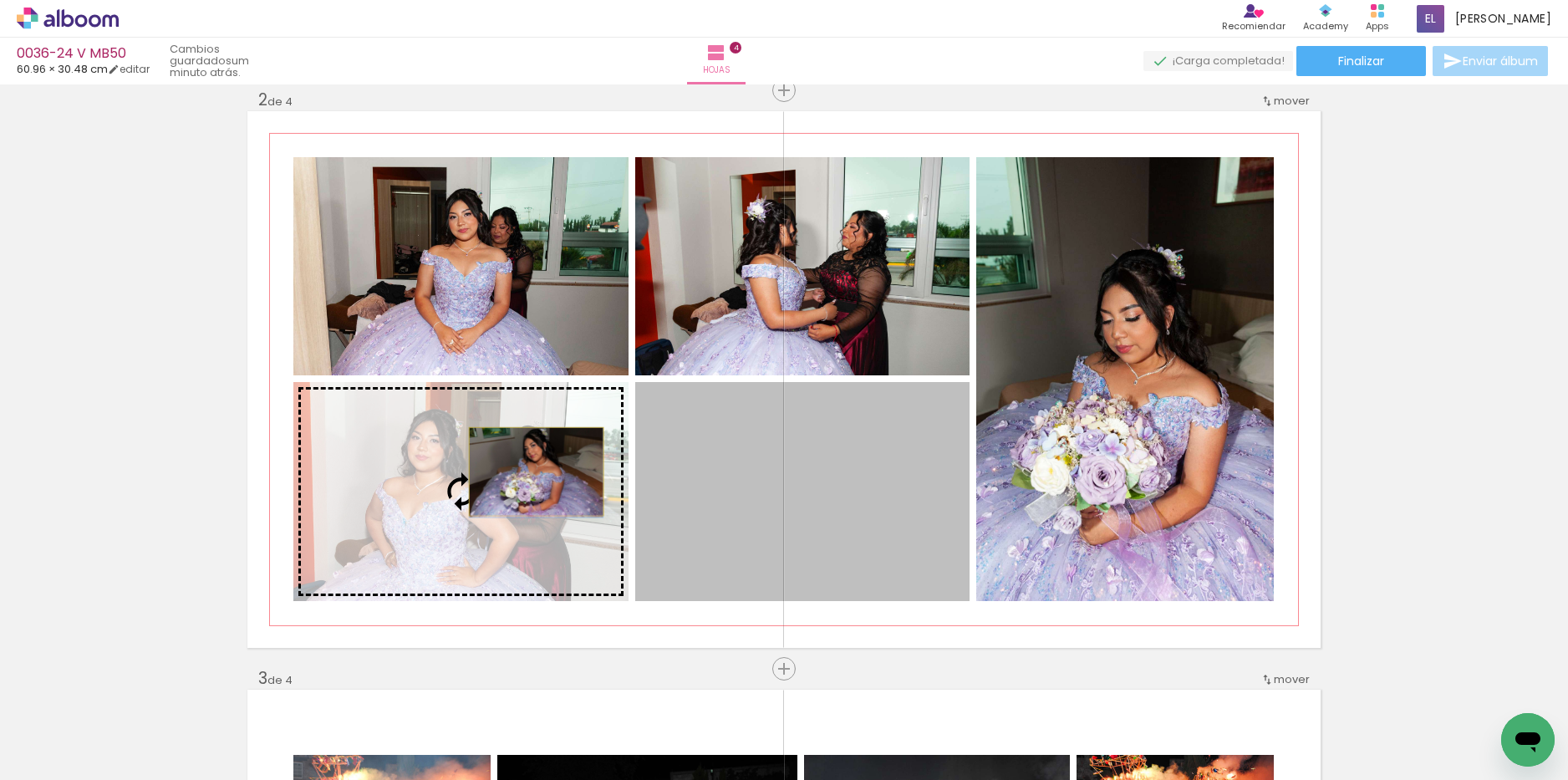 drag, startPoint x: 718, startPoint y: 461, endPoint x: 530, endPoint y: 472, distance: 188.32153 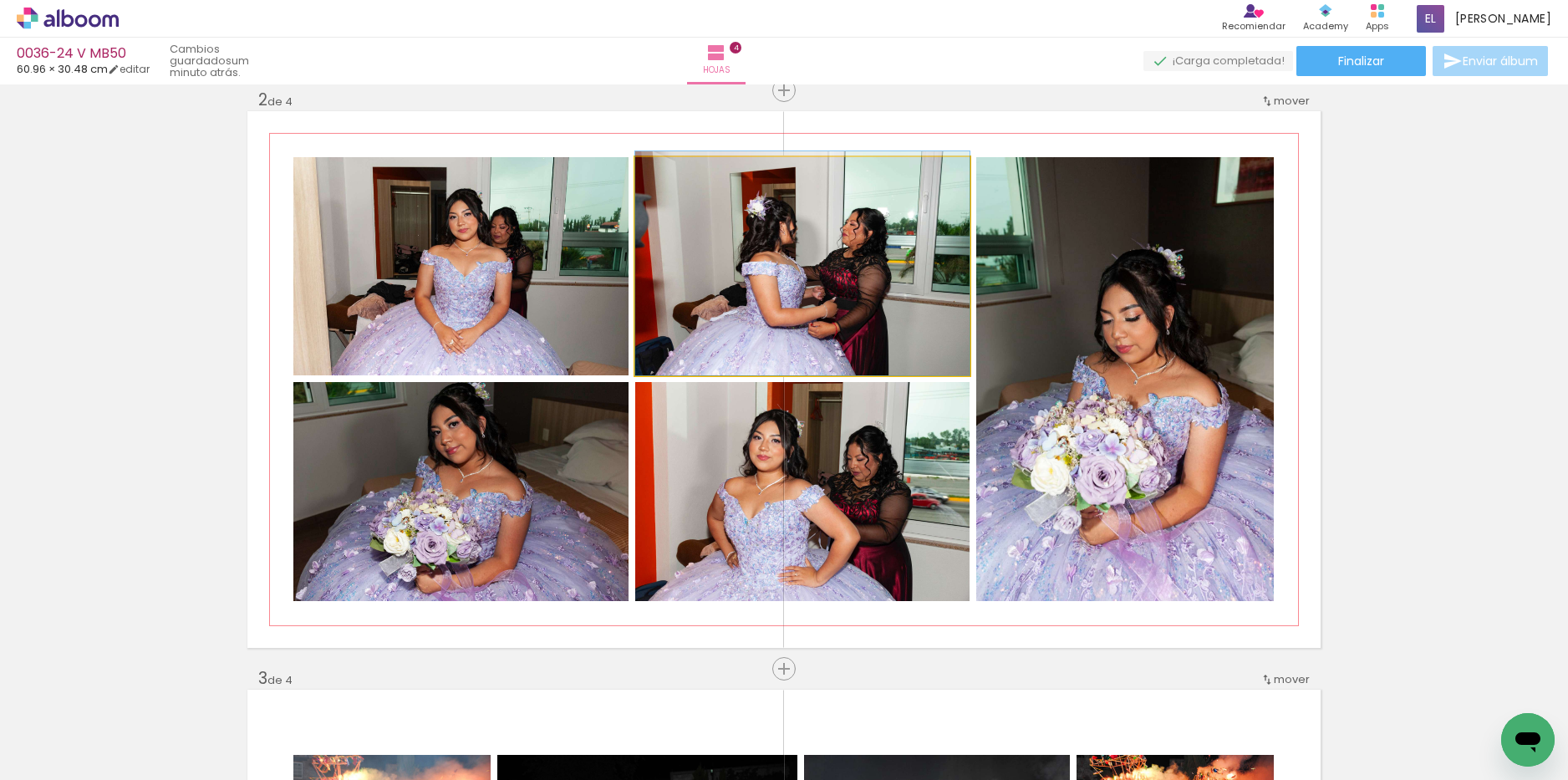drag, startPoint x: 724, startPoint y: 304, endPoint x: 695, endPoint y: 297, distance: 29.83287 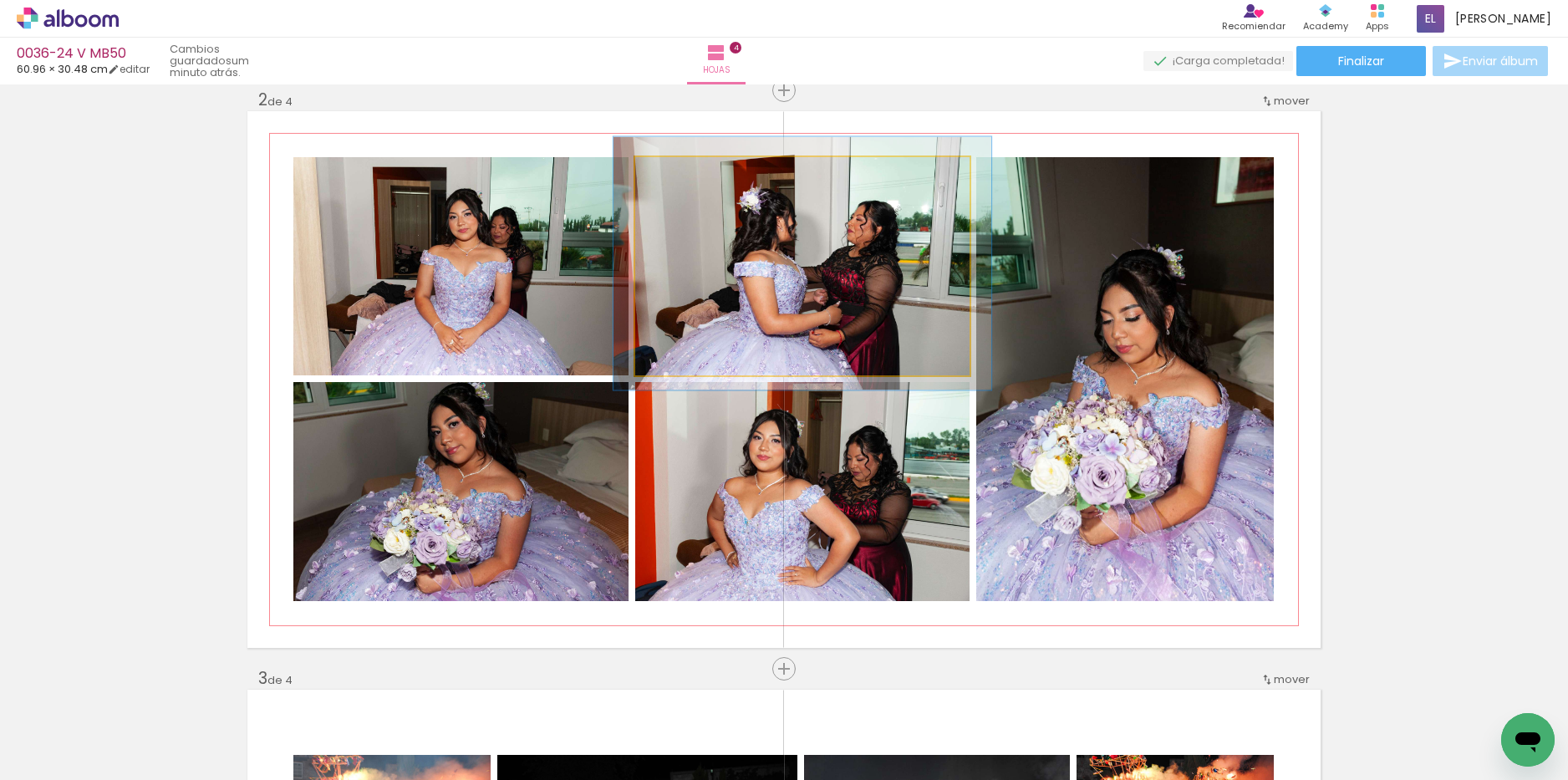 type on "113" 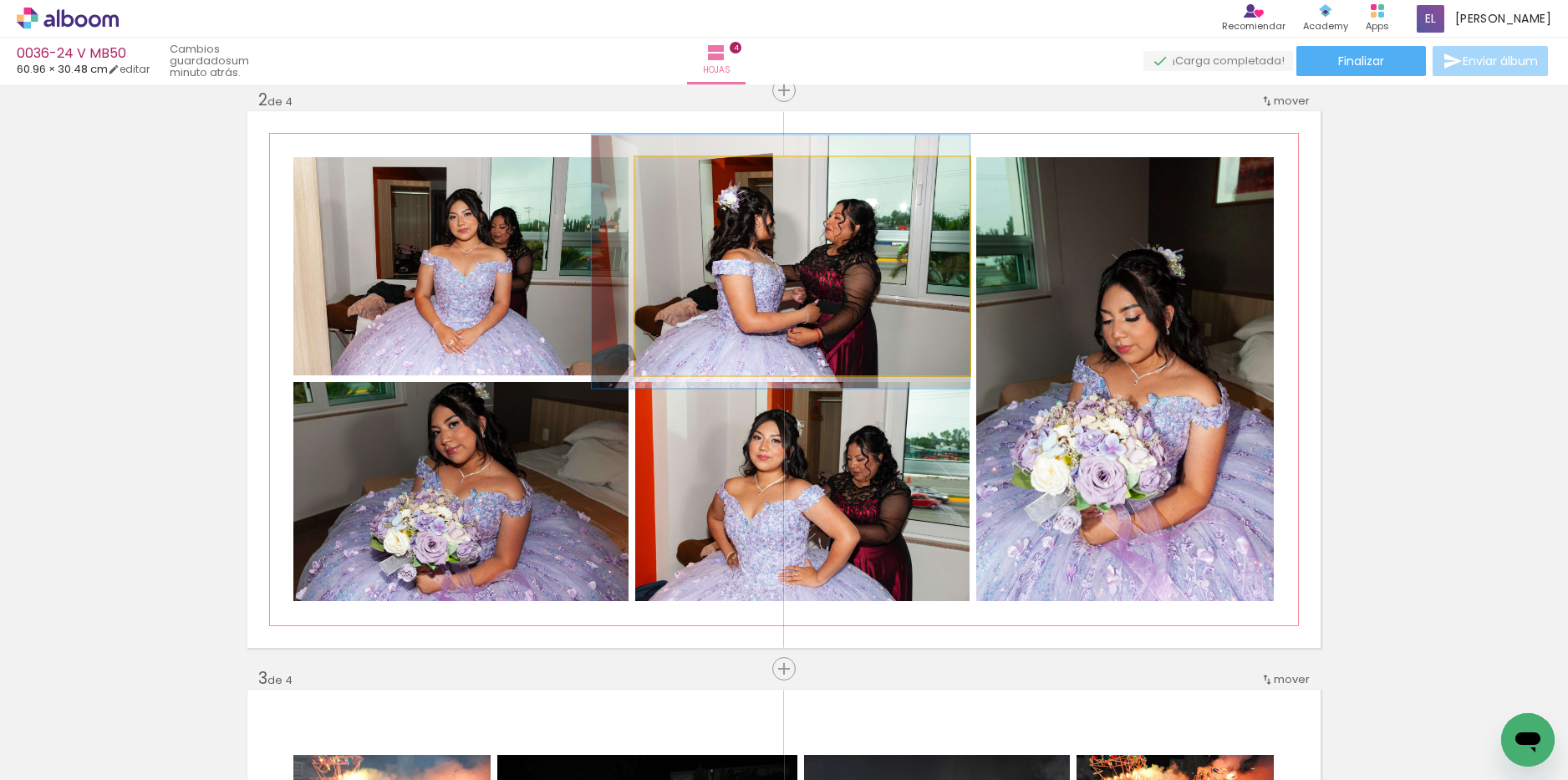 drag, startPoint x: 695, startPoint y: 223, endPoint x: 657, endPoint y: 222, distance: 38.013156 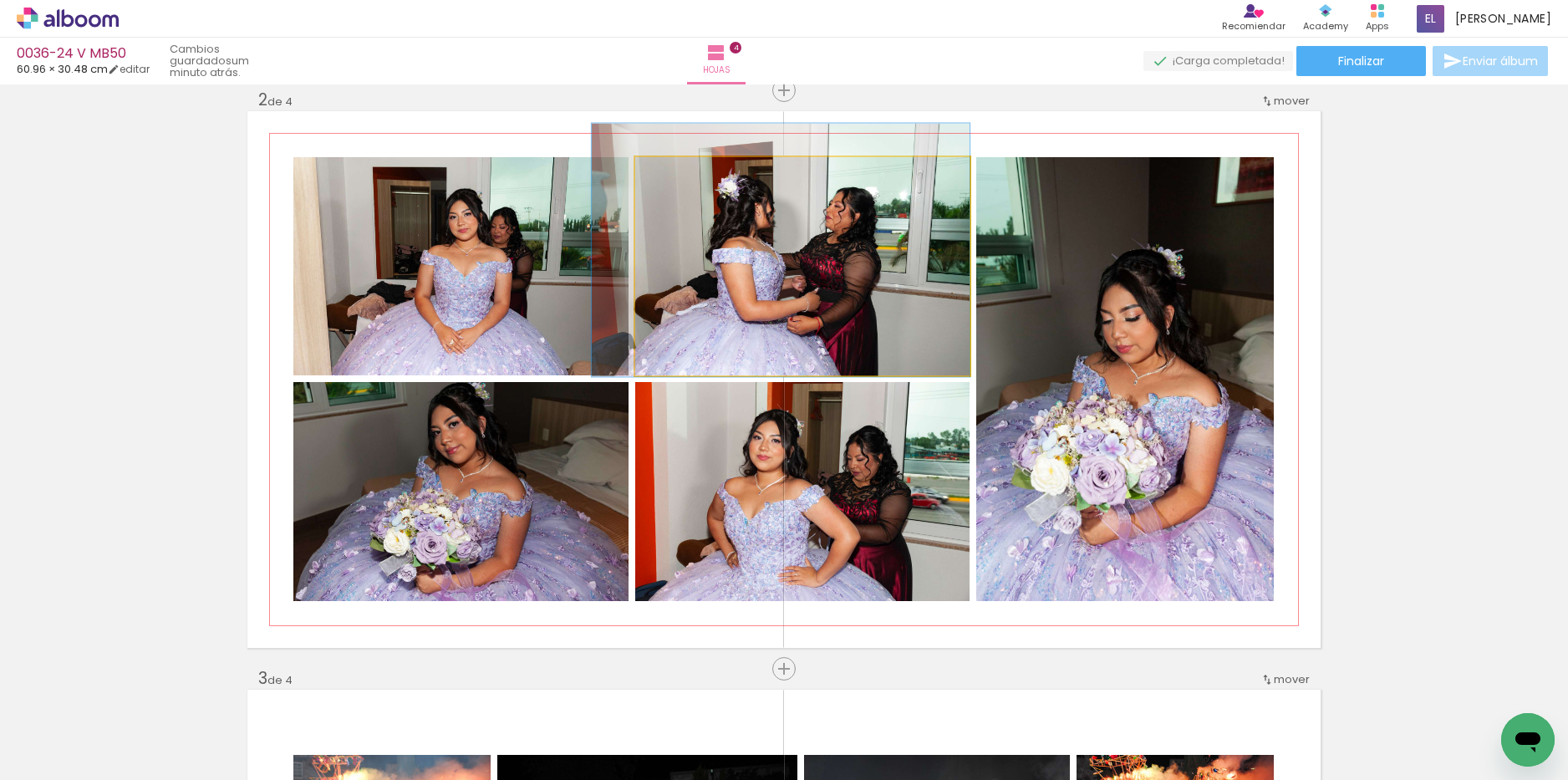 drag, startPoint x: 705, startPoint y: 244, endPoint x: 691, endPoint y: 232, distance: 18.439089 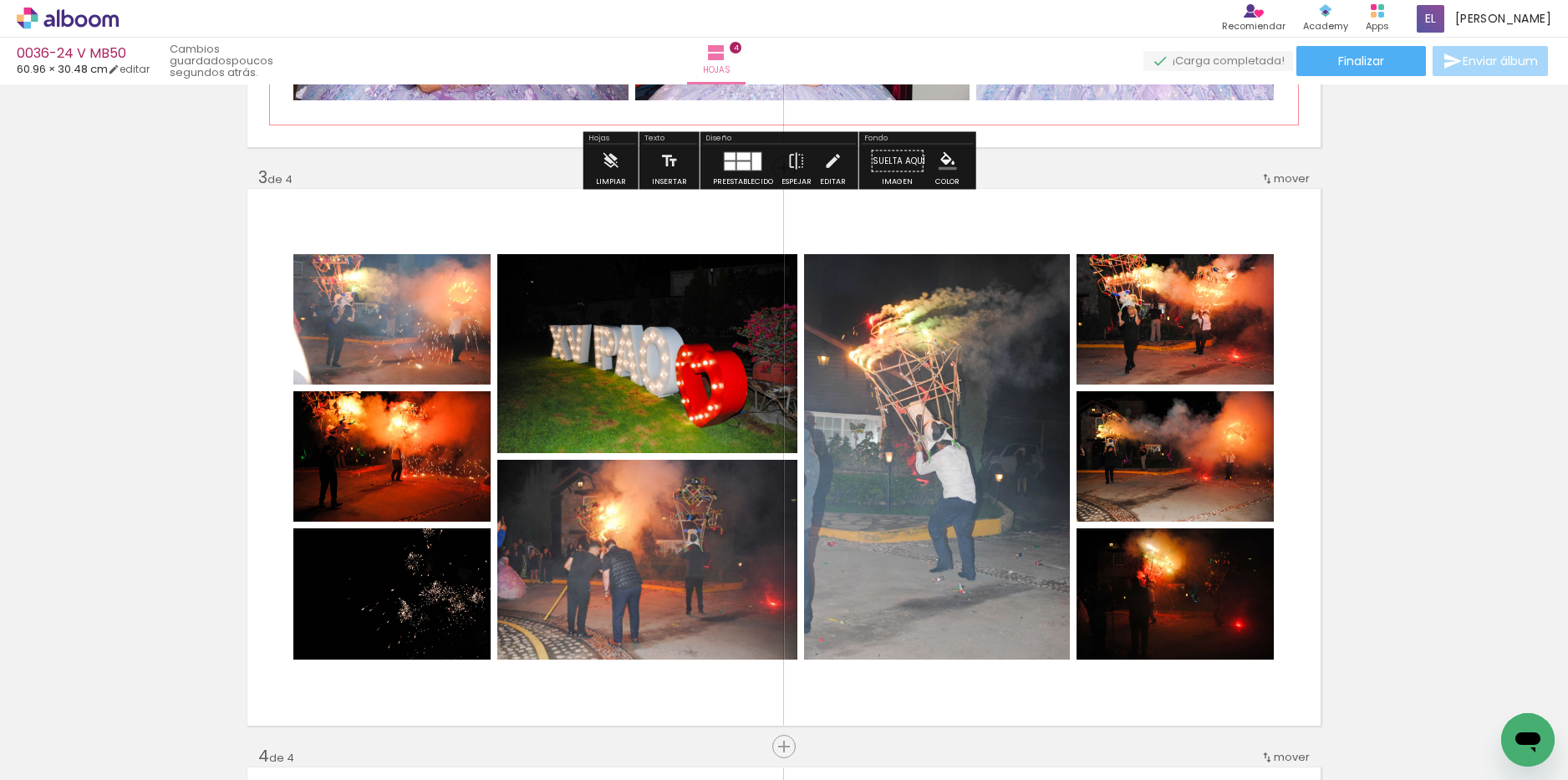 scroll, scrollTop: 1102, scrollLeft: 0, axis: vertical 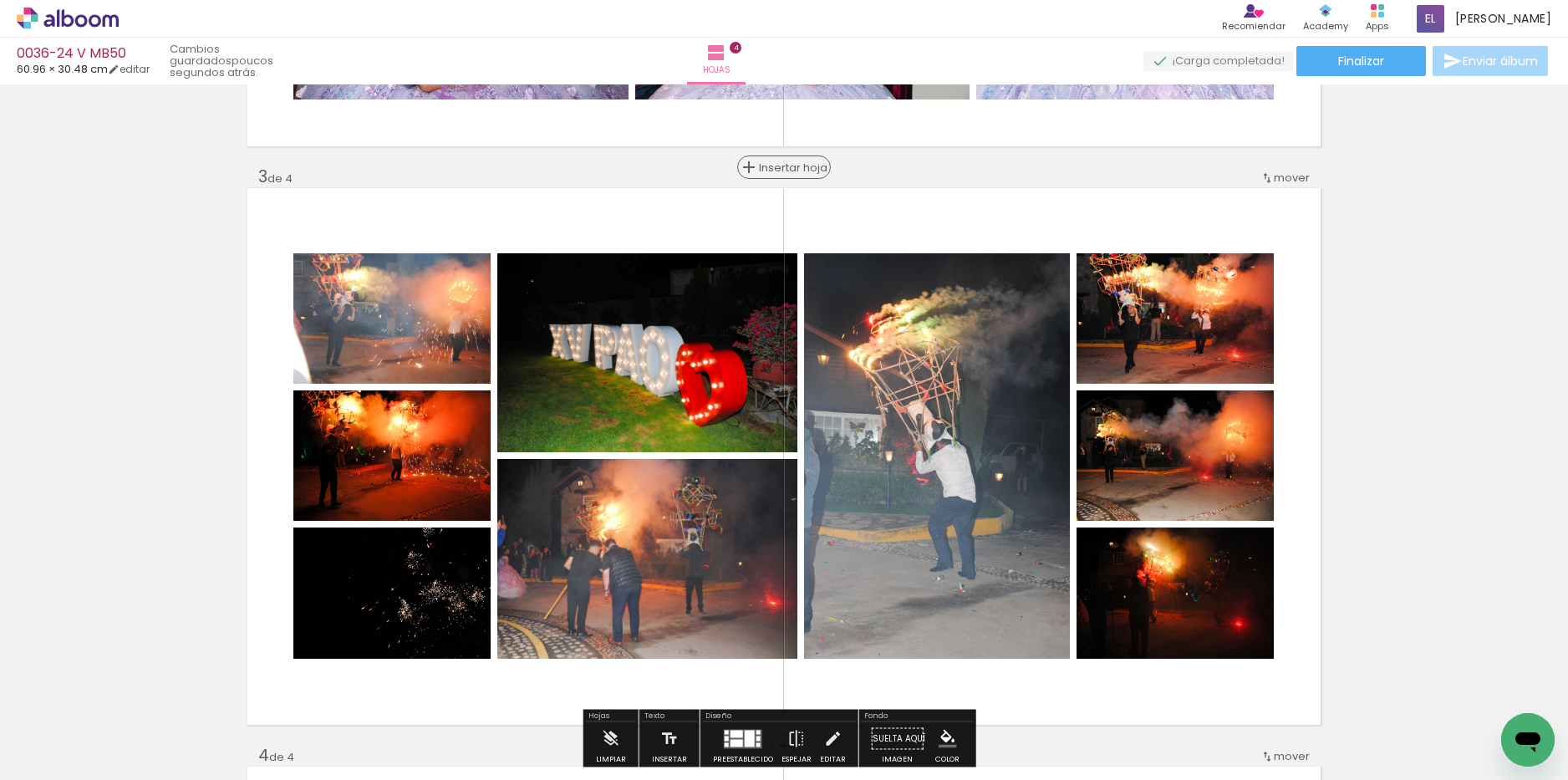 click on "Insertar hoja" at bounding box center (792, 167) 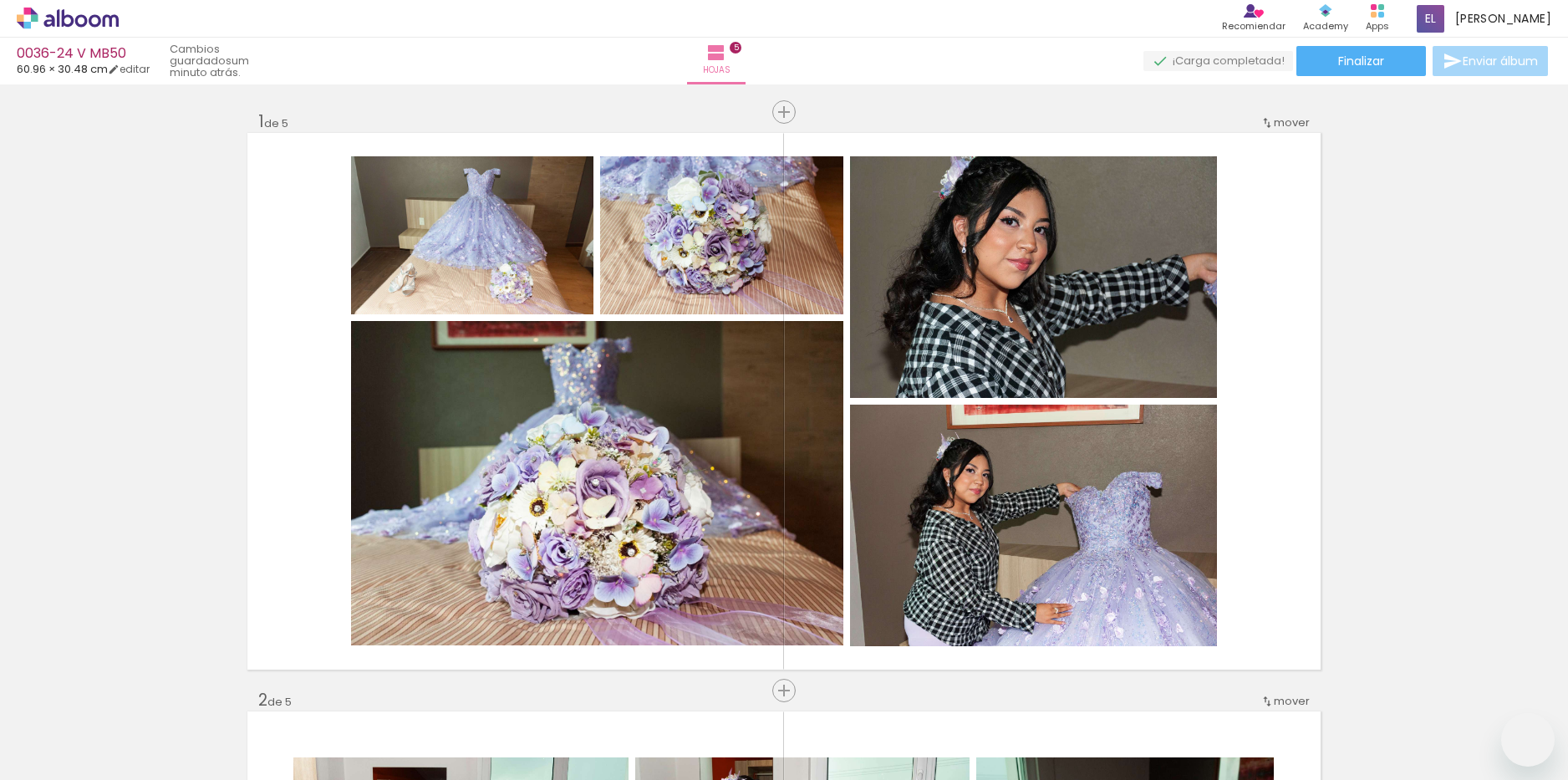 scroll, scrollTop: 0, scrollLeft: 0, axis: both 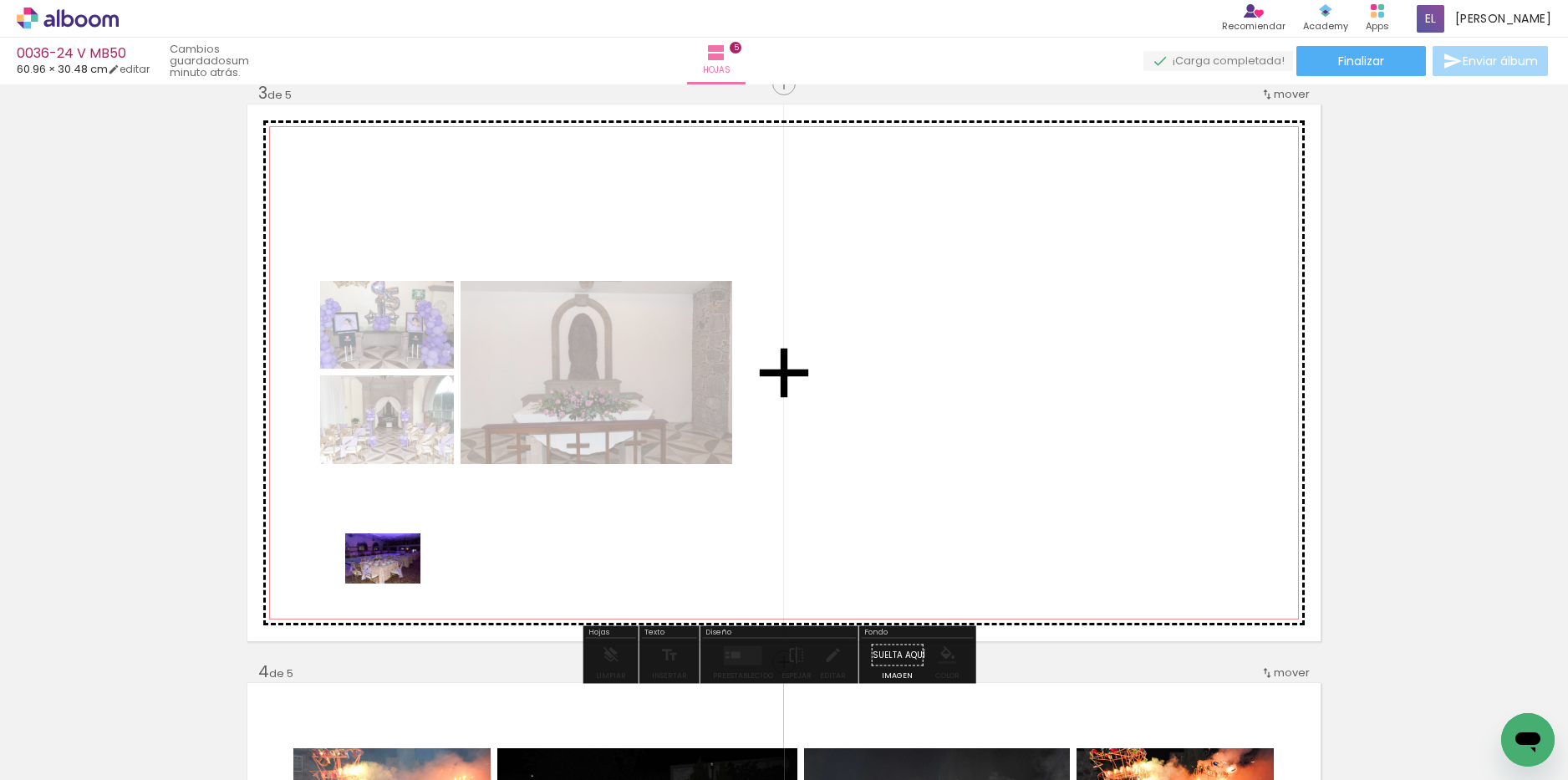 drag, startPoint x: 264, startPoint y: 738, endPoint x: 395, endPoint y: 584, distance: 202.18061 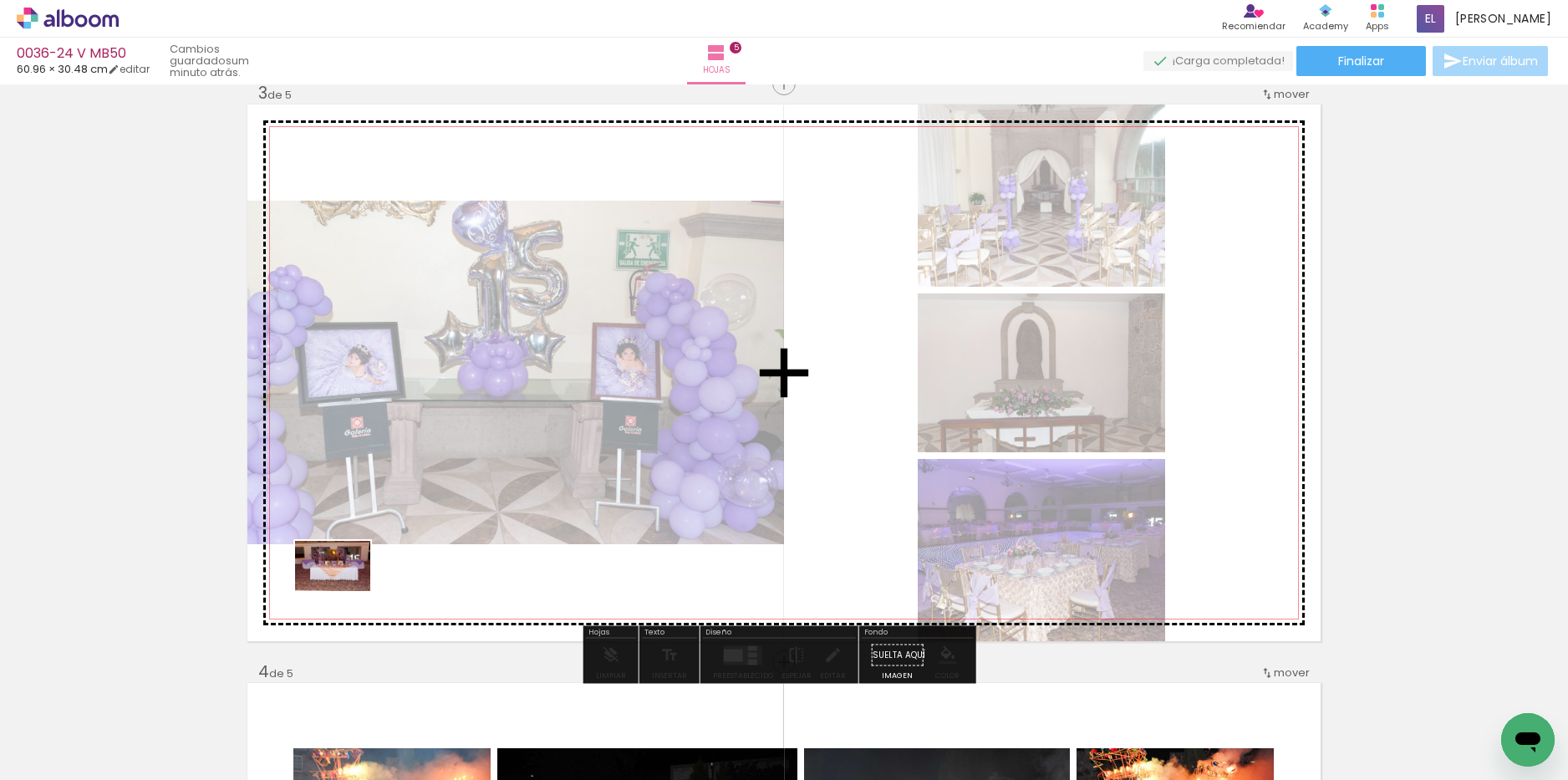 drag, startPoint x: 252, startPoint y: 726, endPoint x: 345, endPoint y: 591, distance: 163.93291 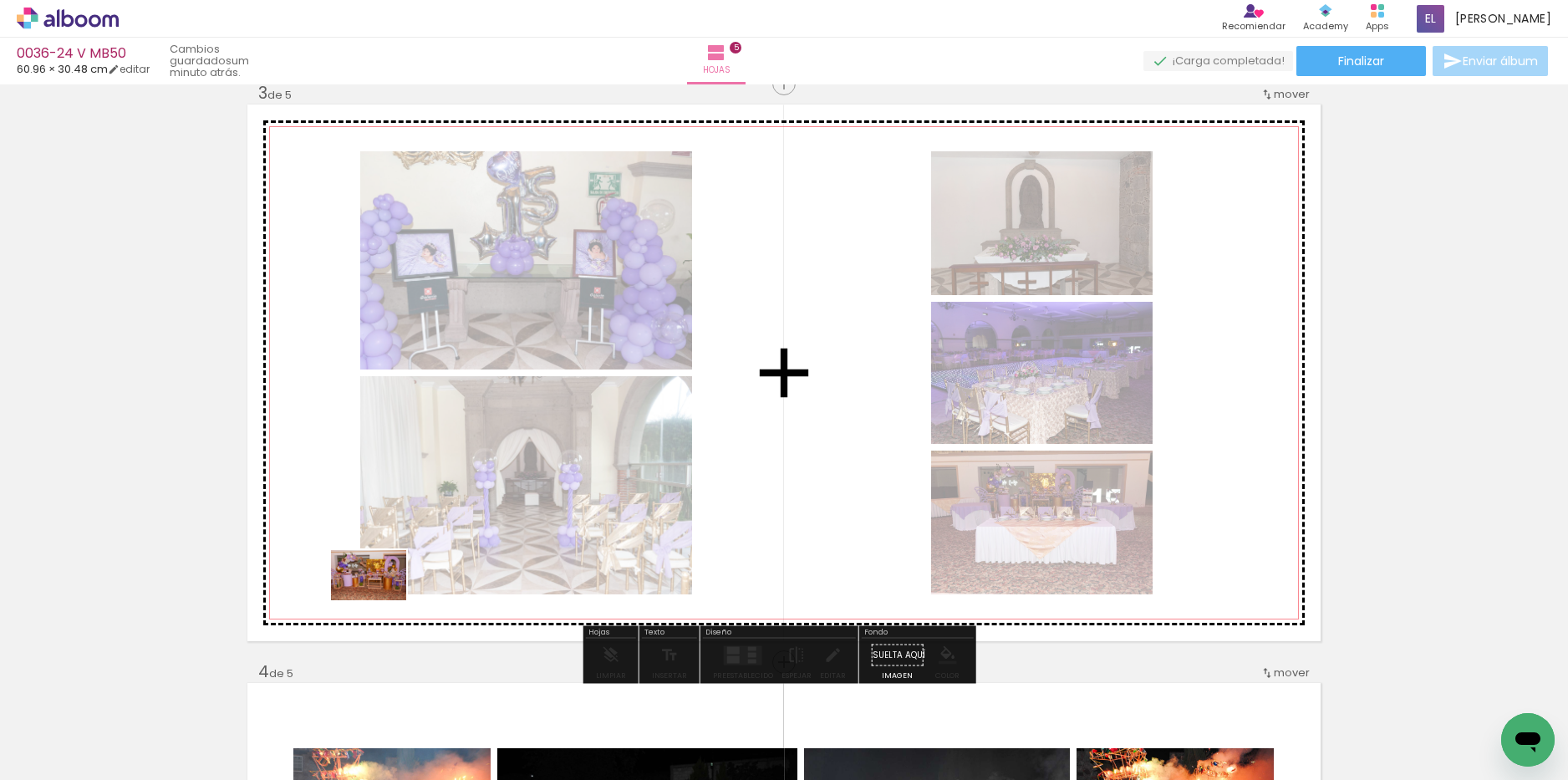 drag, startPoint x: 272, startPoint y: 741, endPoint x: 381, endPoint y: 600, distance: 178.21897 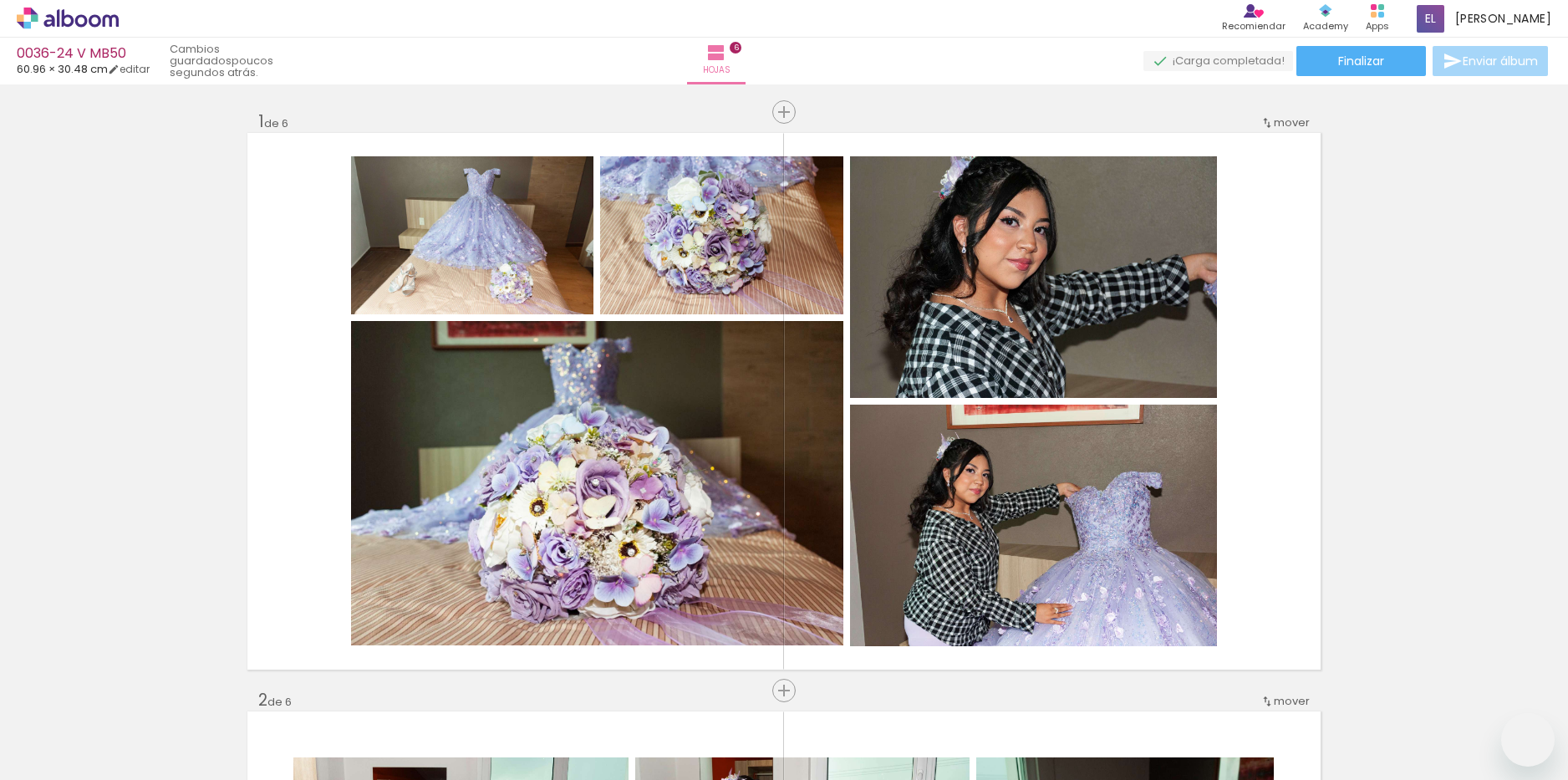 scroll, scrollTop: 0, scrollLeft: 0, axis: both 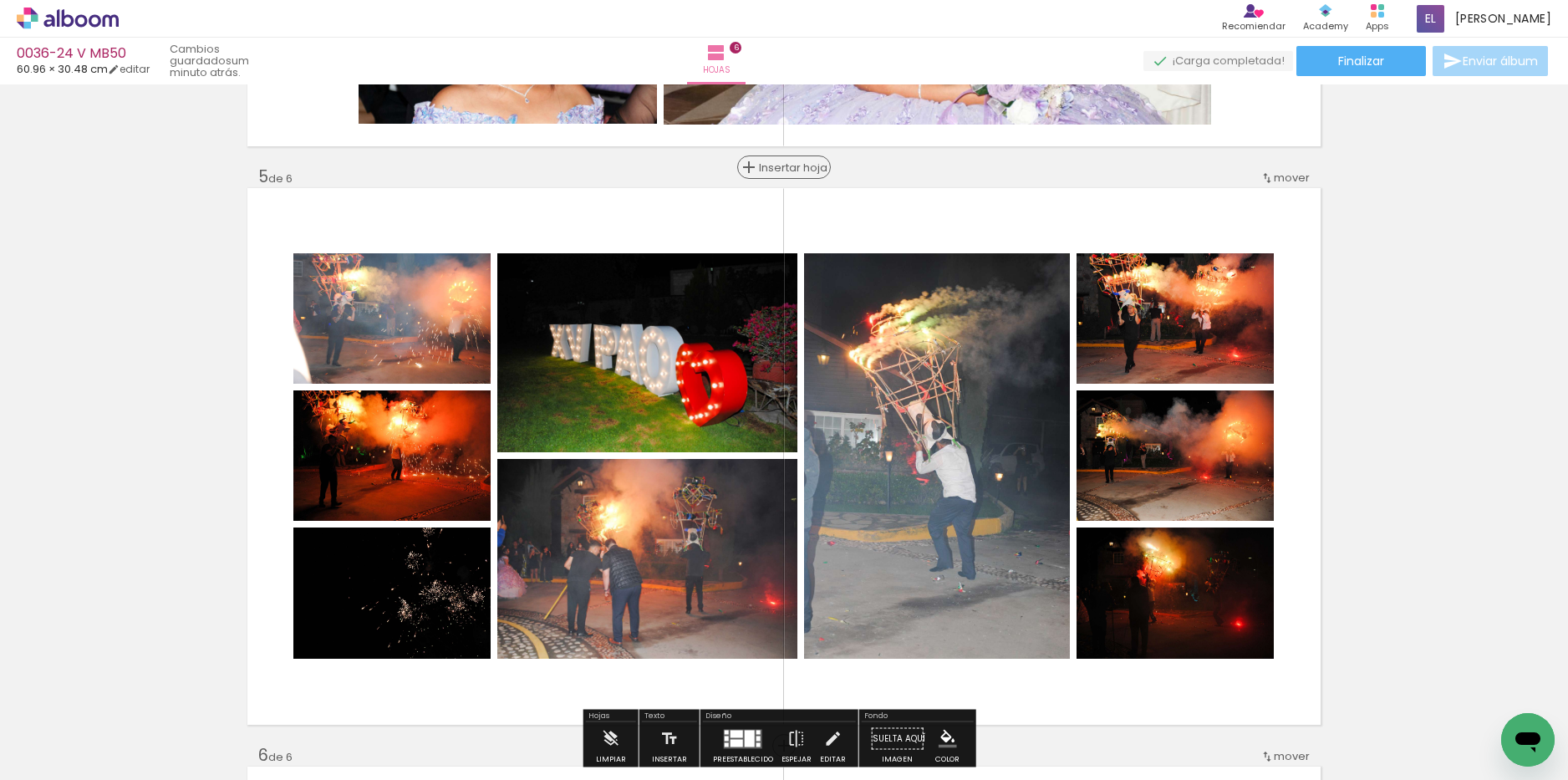 click on "Insertar hoja" at bounding box center (792, 167) 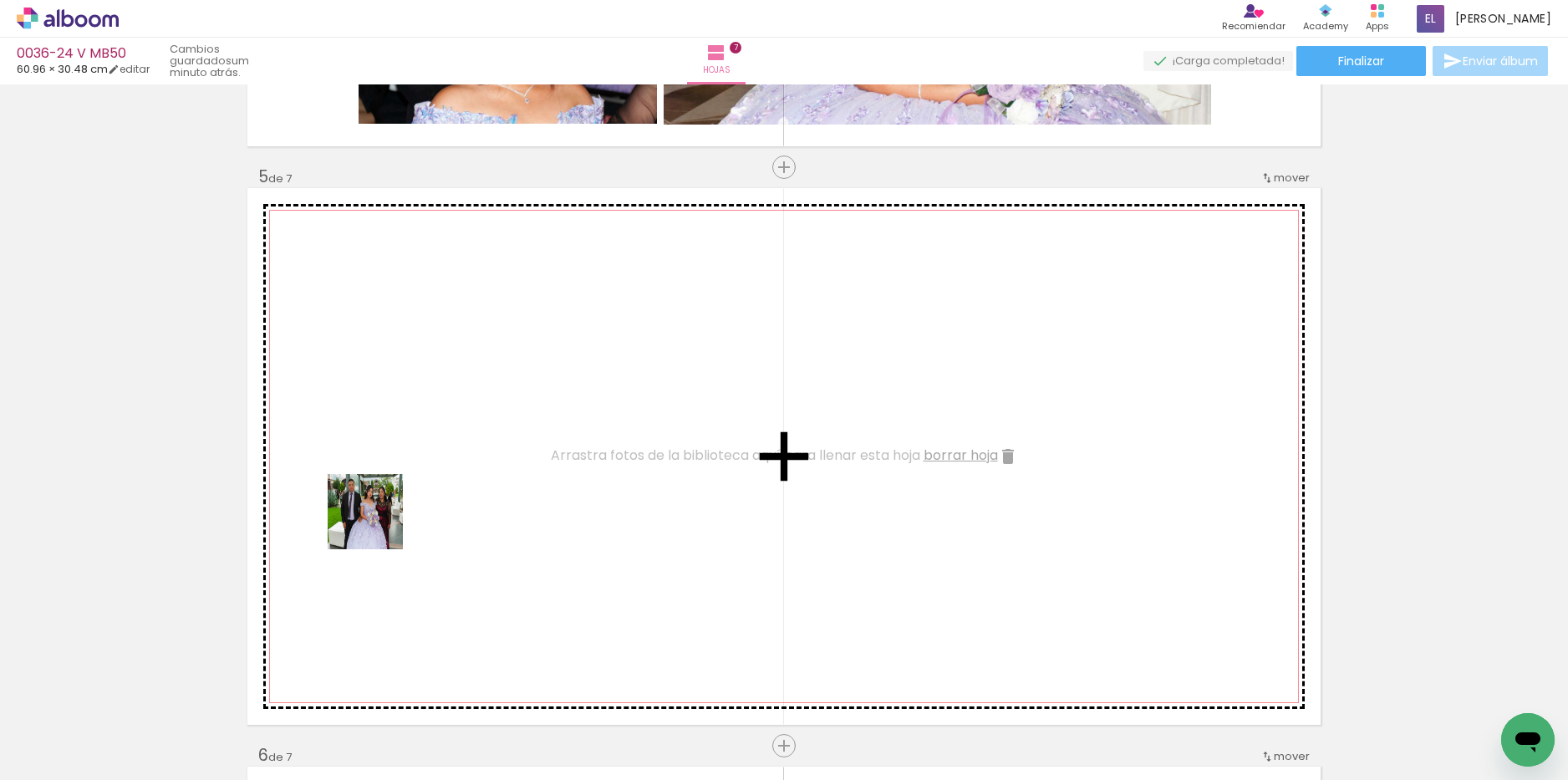 drag, startPoint x: 163, startPoint y: 732, endPoint x: 425, endPoint y: 480, distance: 363.5217 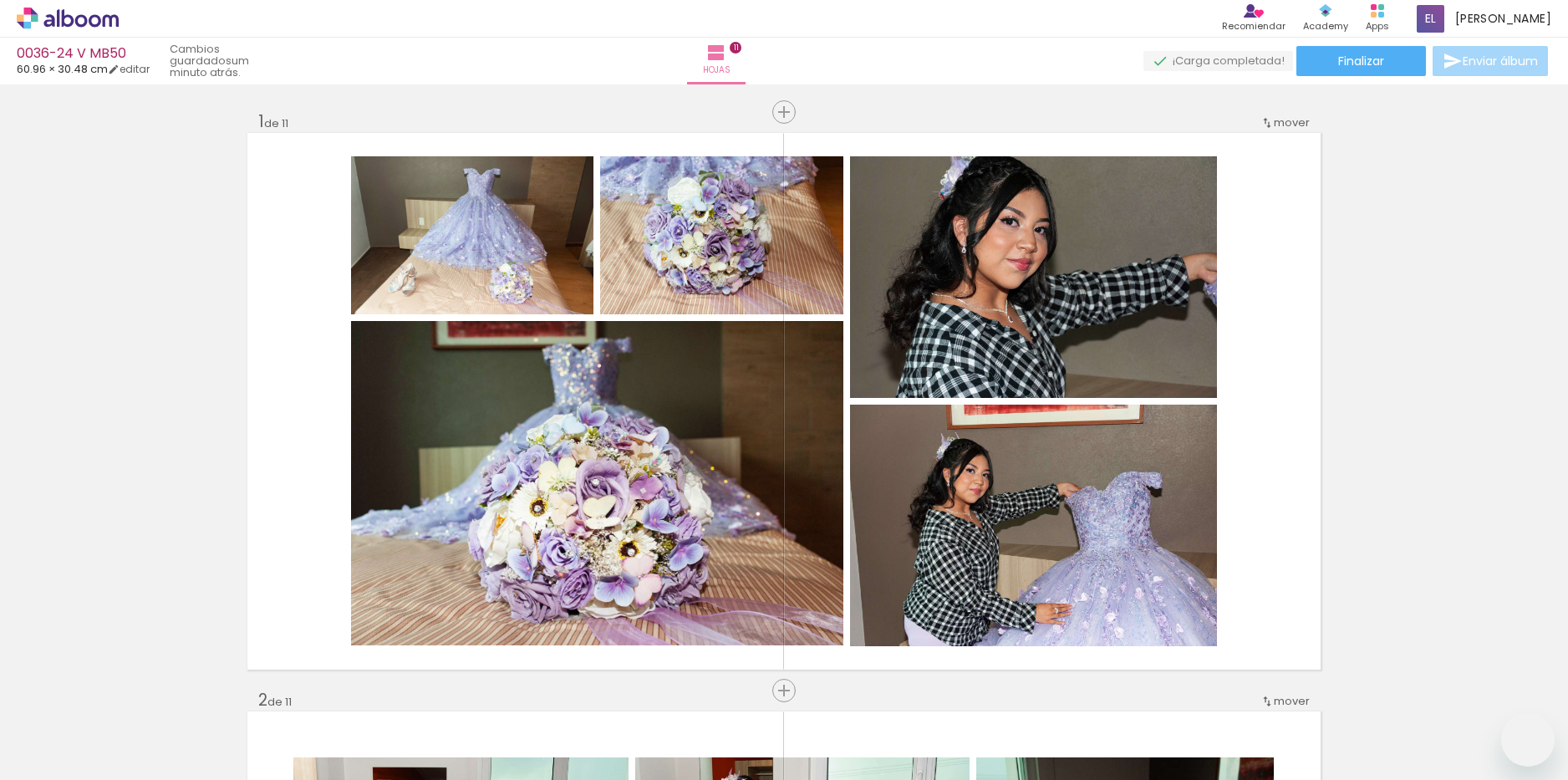 scroll, scrollTop: 0, scrollLeft: 0, axis: both 